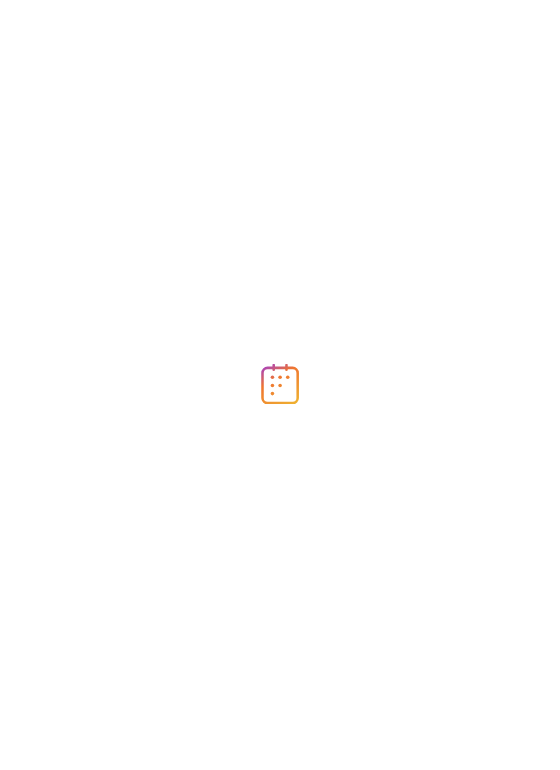 scroll, scrollTop: 0, scrollLeft: 0, axis: both 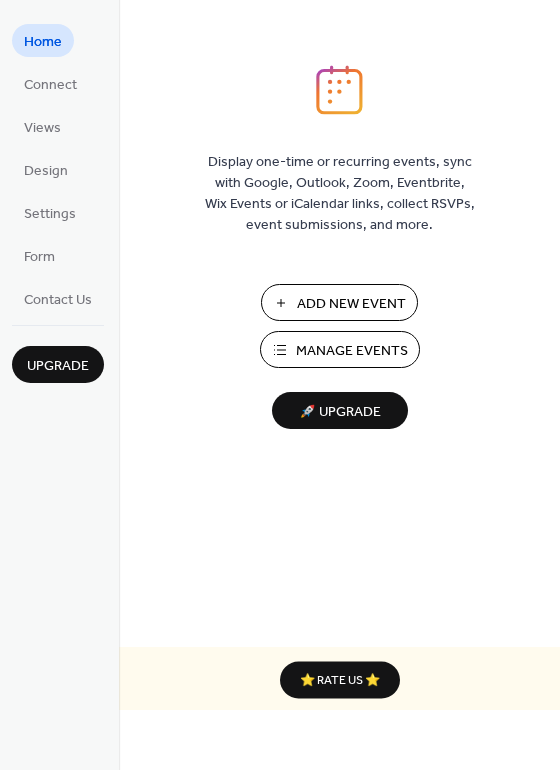 click on "Manage Events" at bounding box center (352, 351) 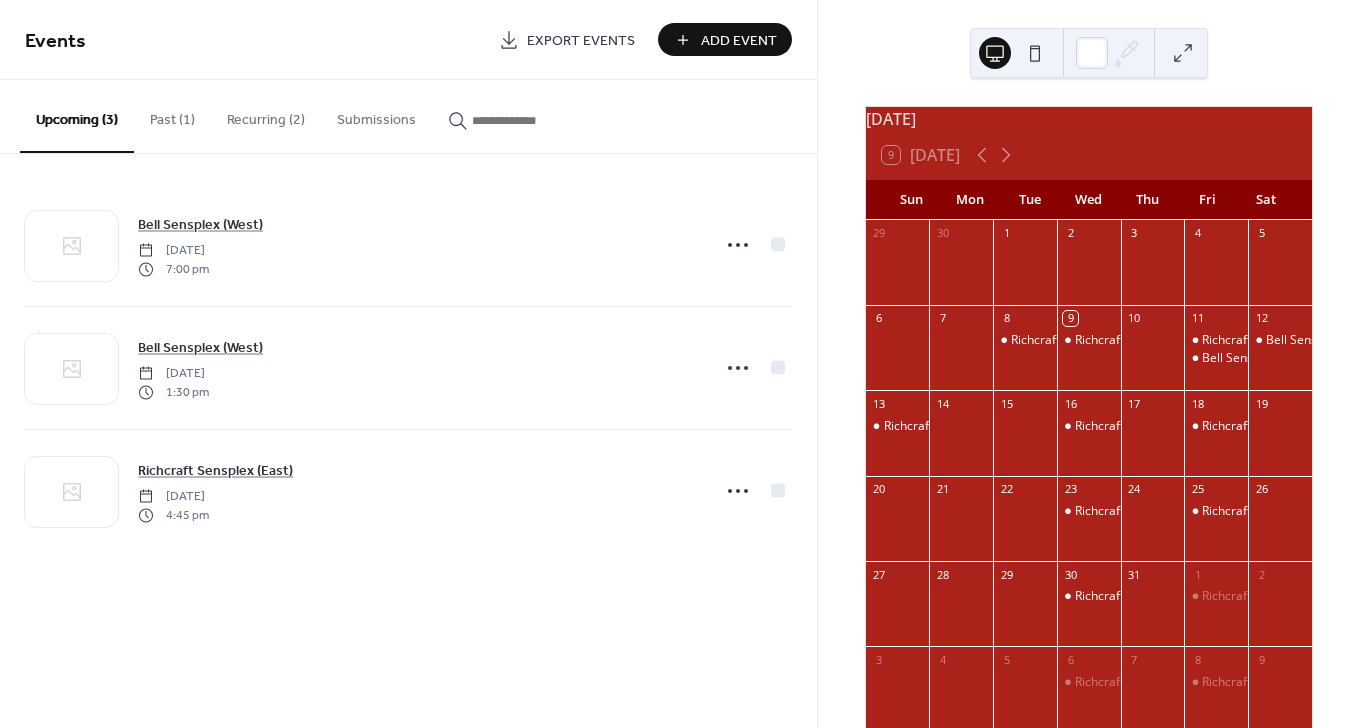 scroll, scrollTop: 0, scrollLeft: 0, axis: both 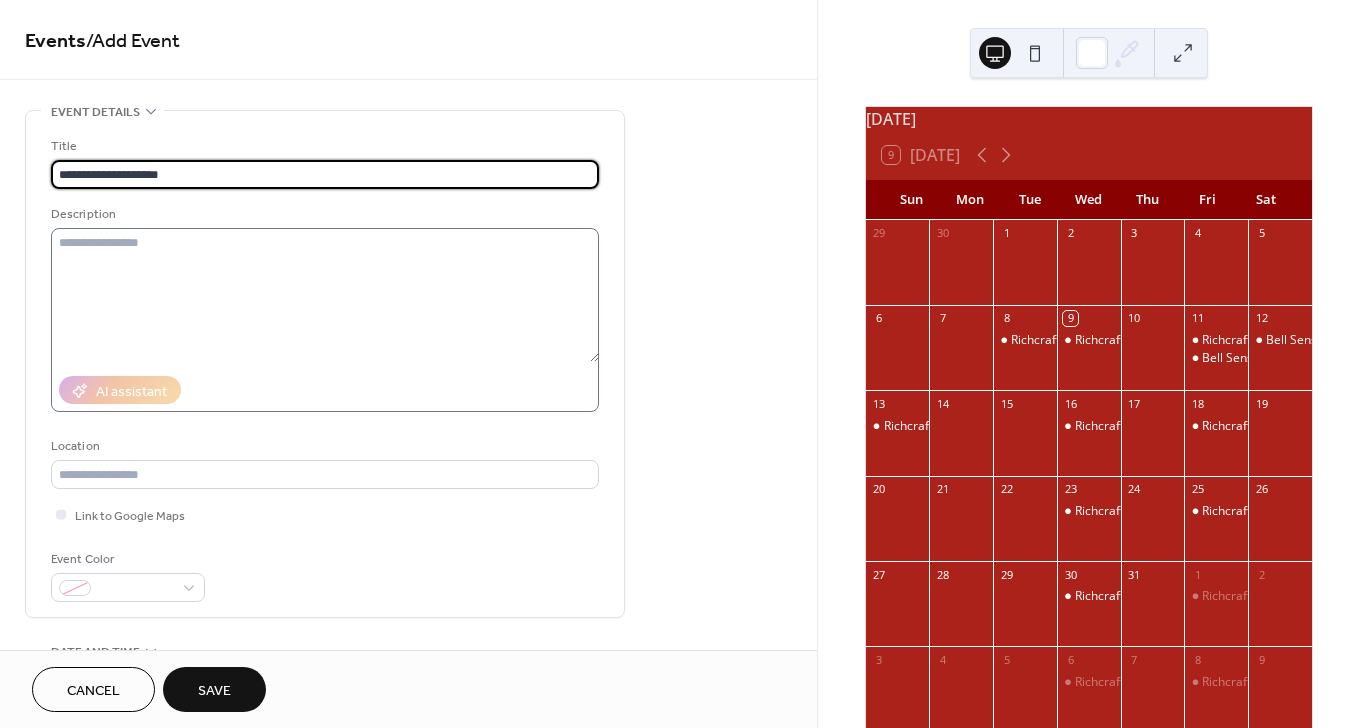 type on "**********" 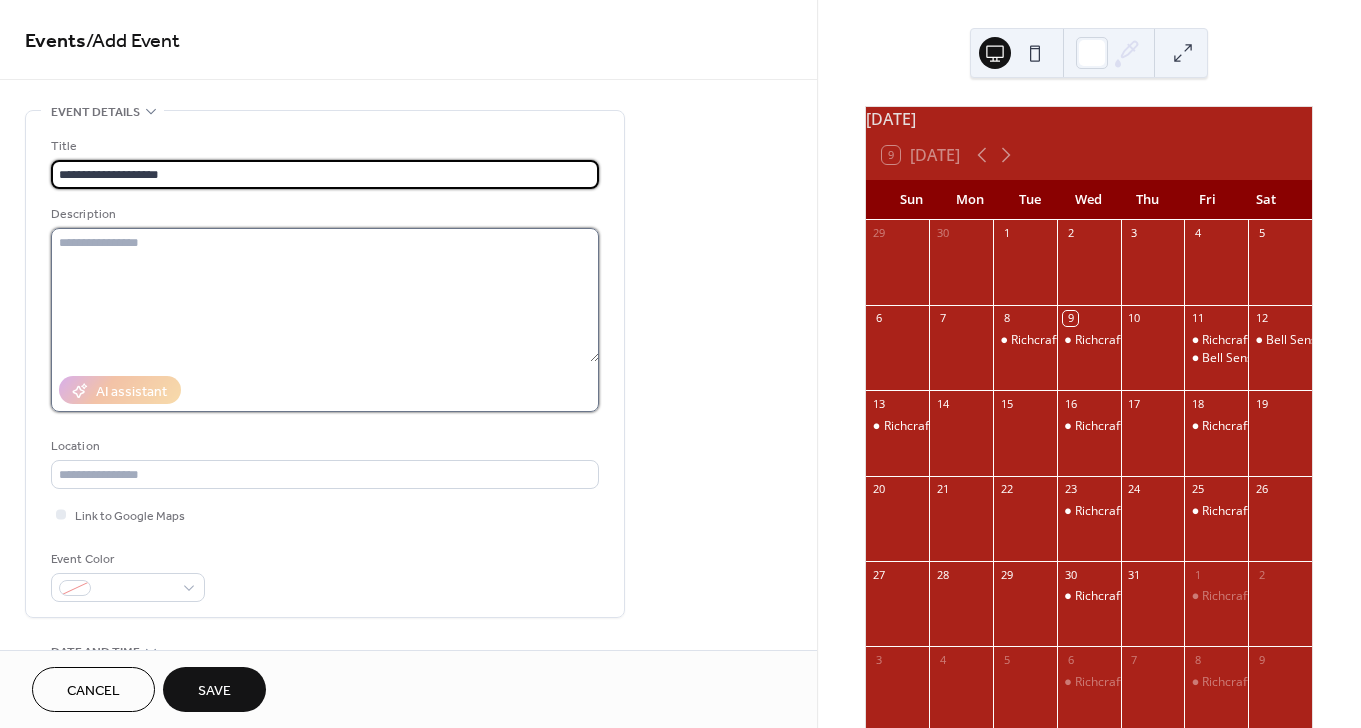 click at bounding box center (325, 295) 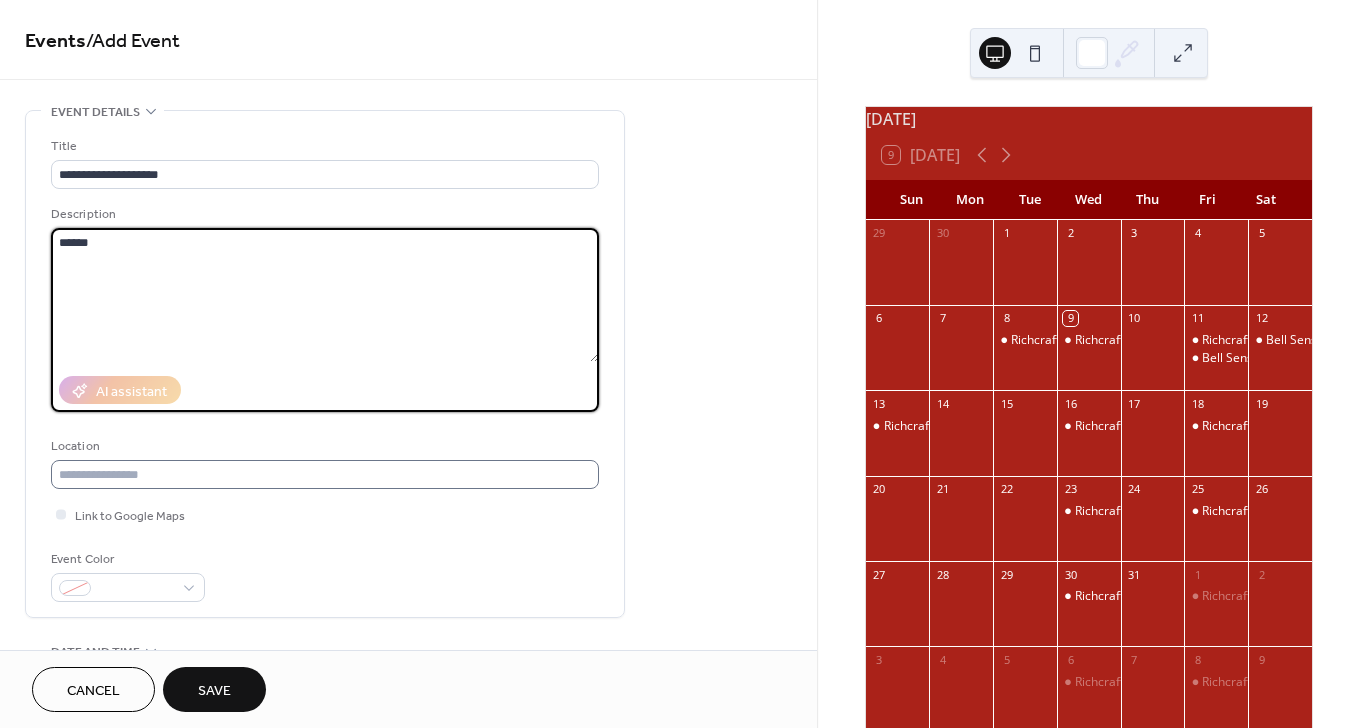 type on "******" 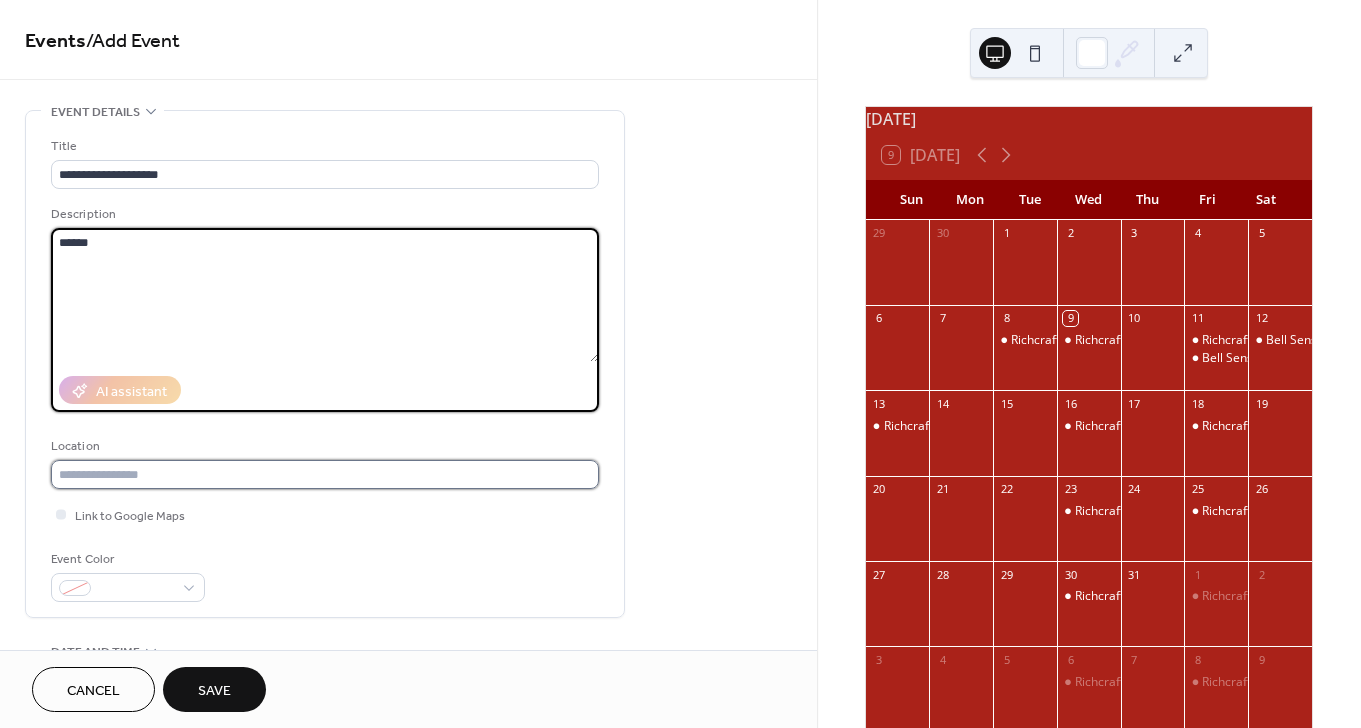 click at bounding box center (325, 474) 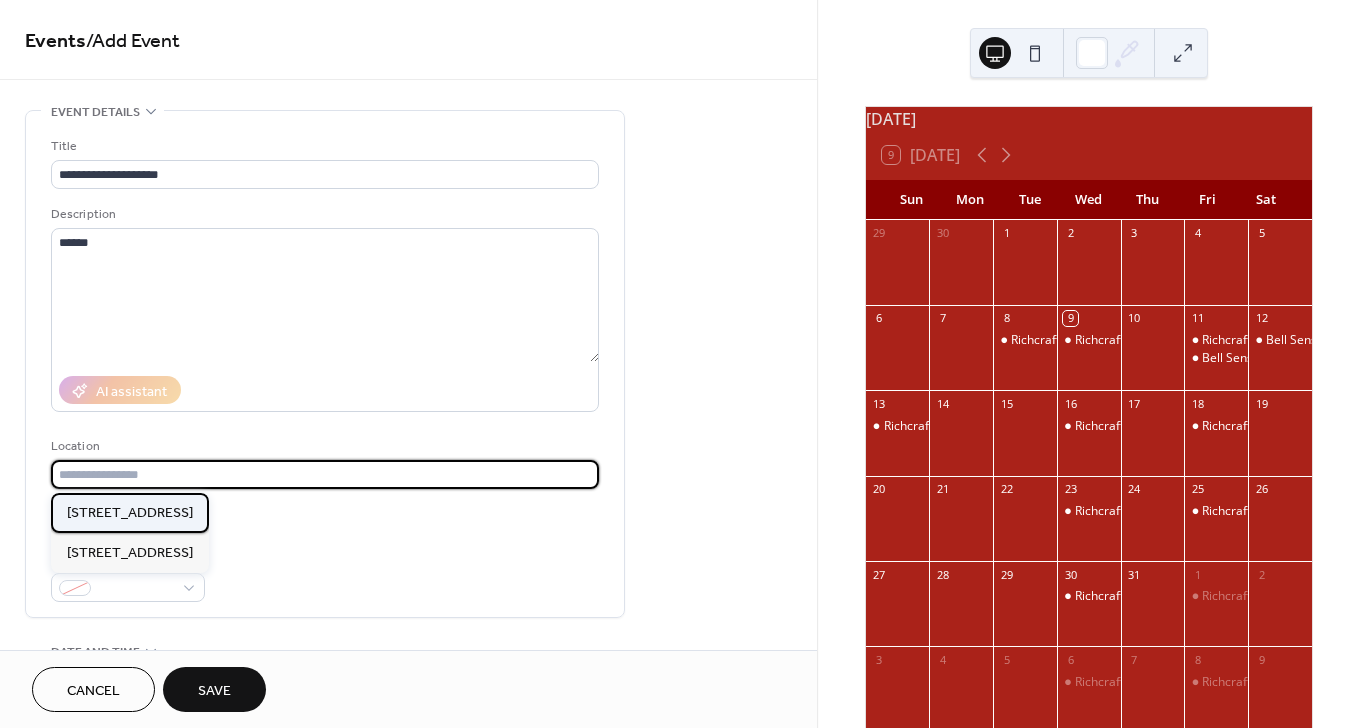 click on "[STREET_ADDRESS]" at bounding box center [130, 513] 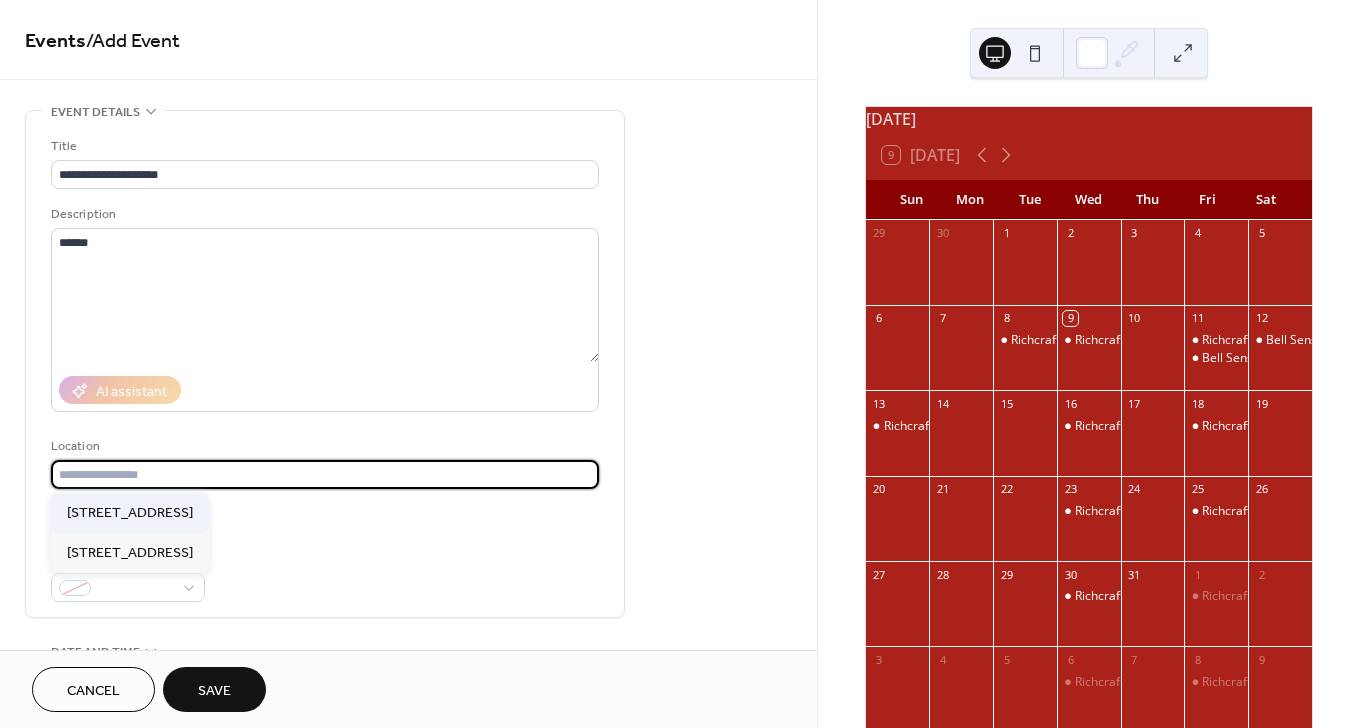 type on "**********" 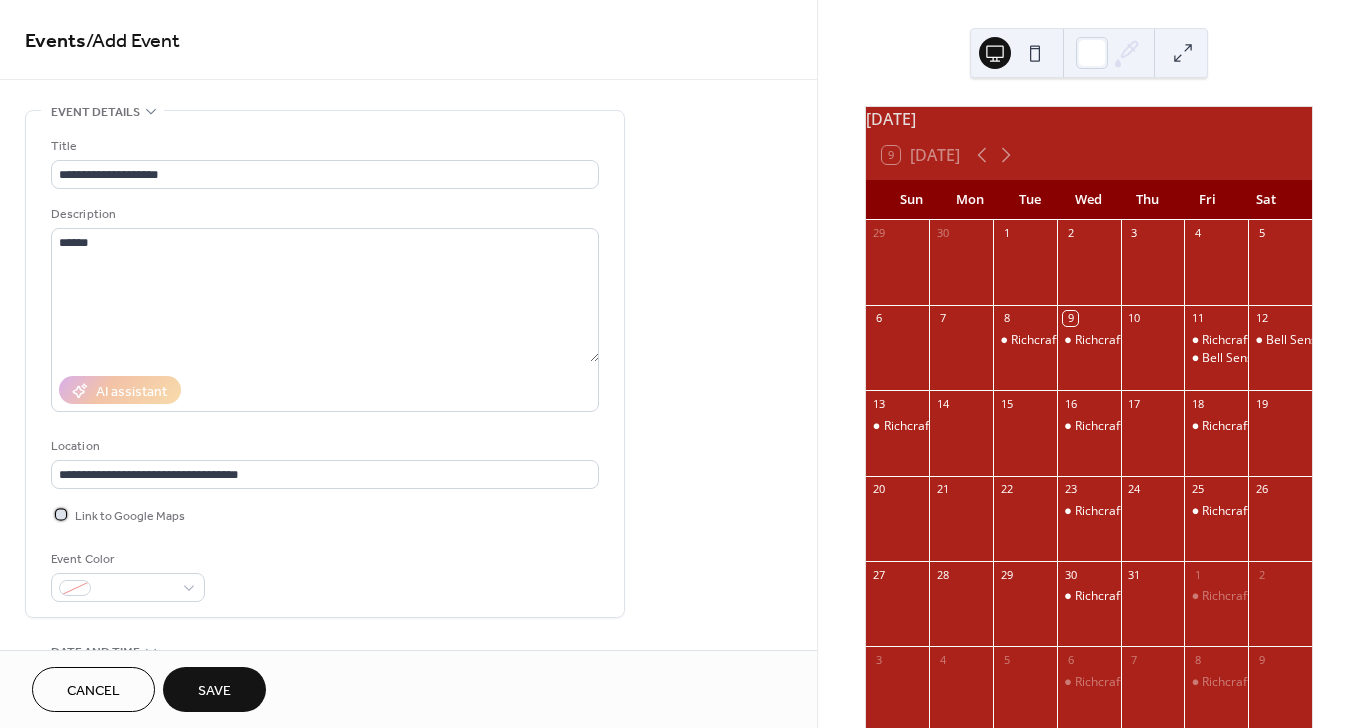 click on "Link to Google Maps" at bounding box center [118, 514] 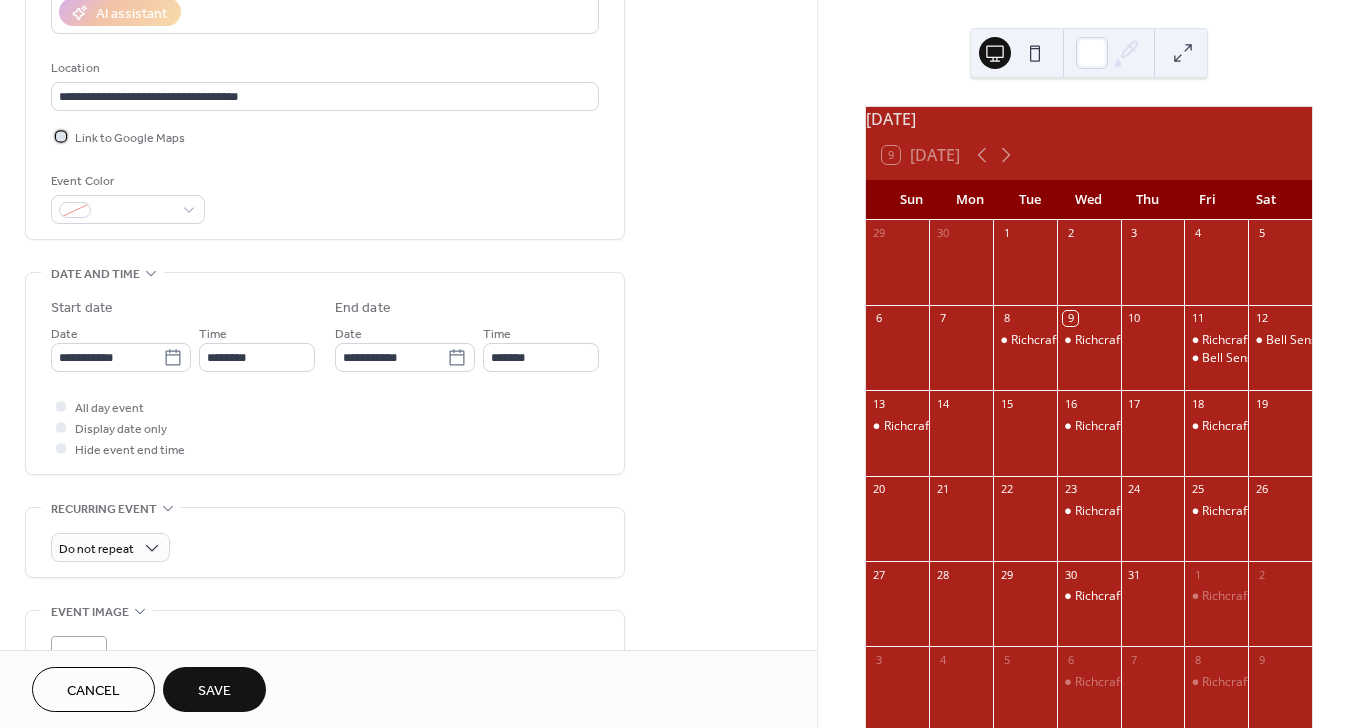 scroll, scrollTop: 383, scrollLeft: 0, axis: vertical 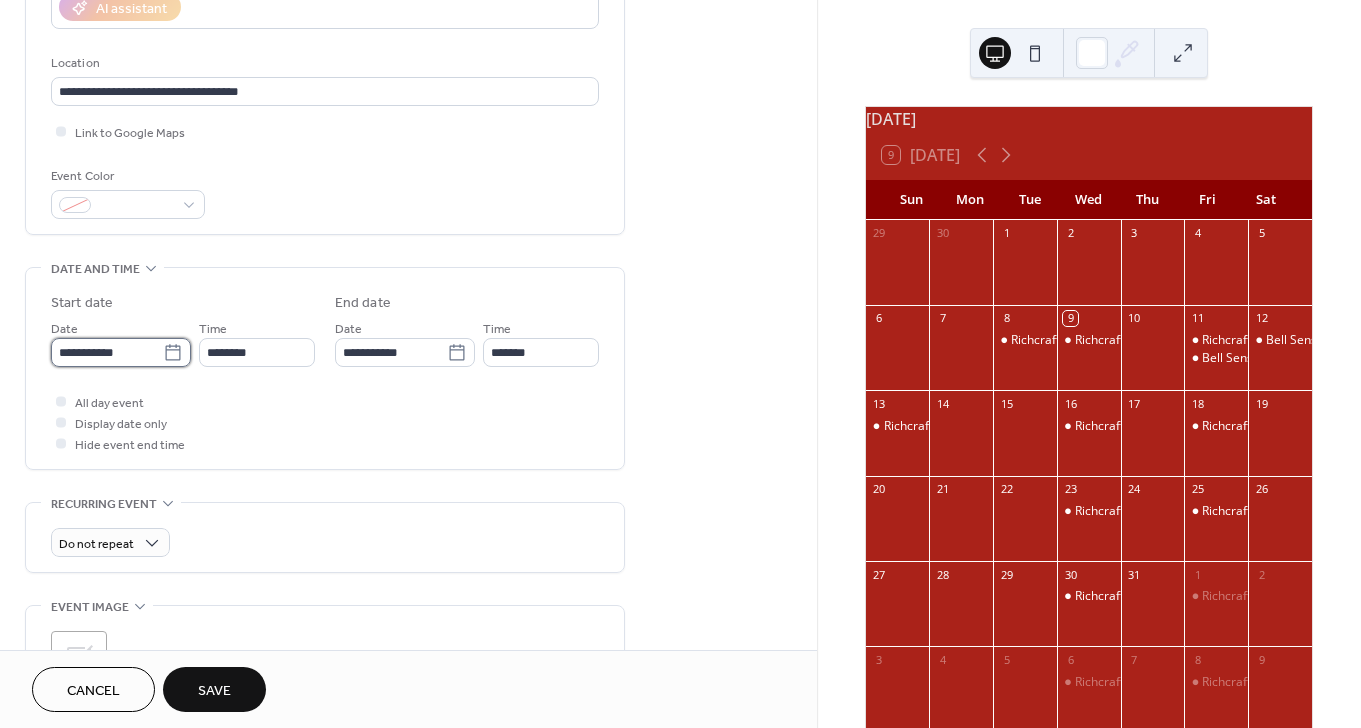 click on "**********" at bounding box center (107, 352) 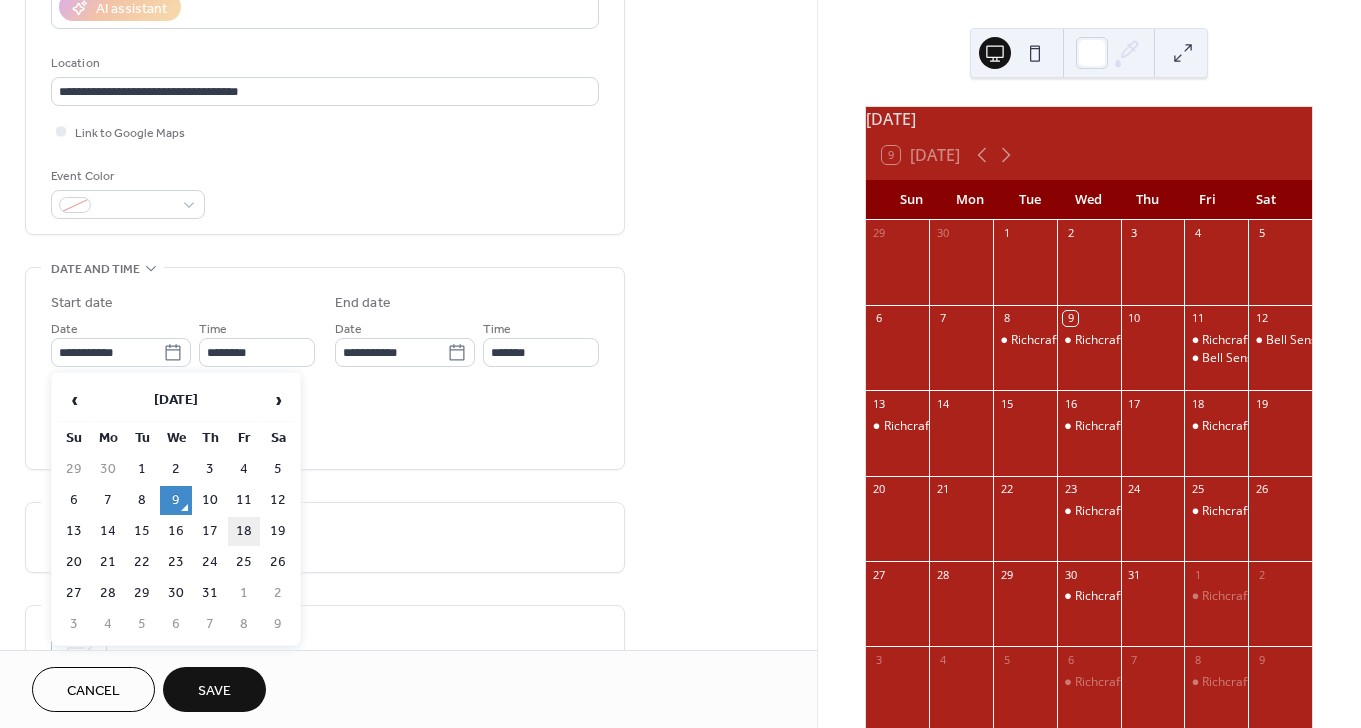 click on "18" at bounding box center (244, 531) 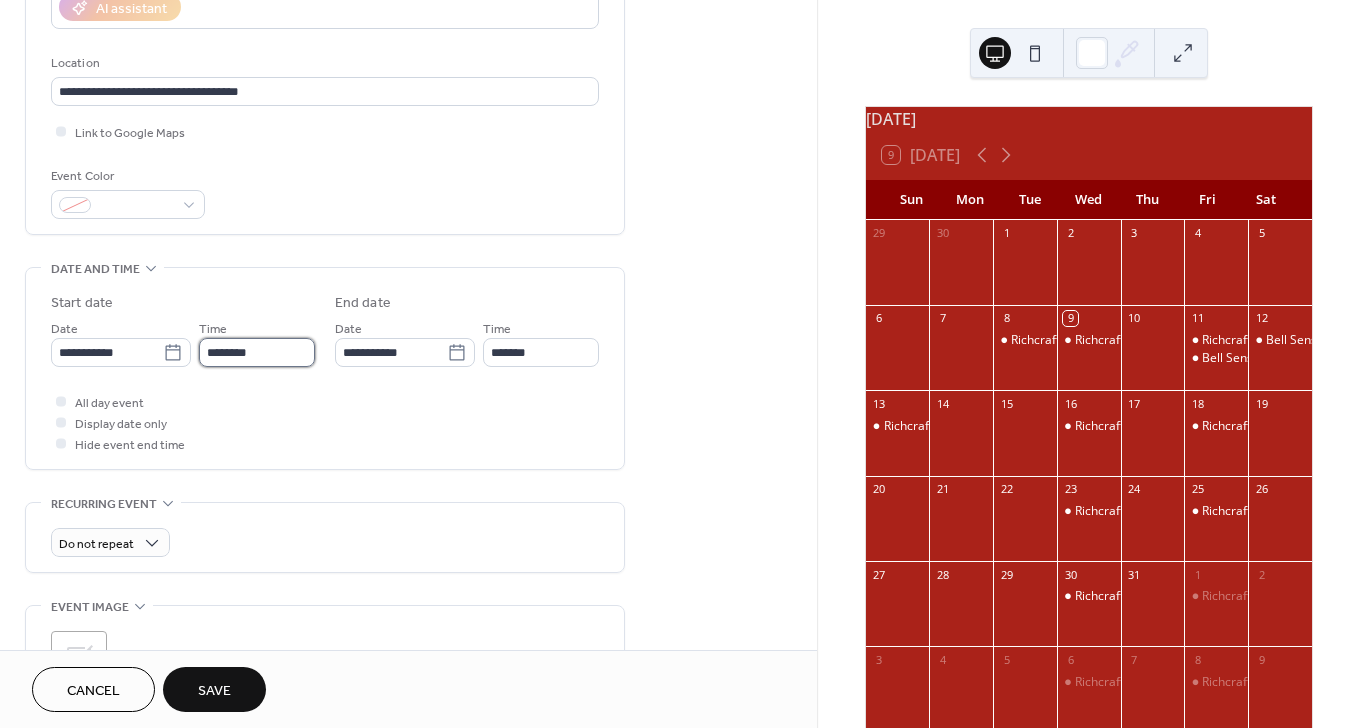 click on "********" at bounding box center (257, 352) 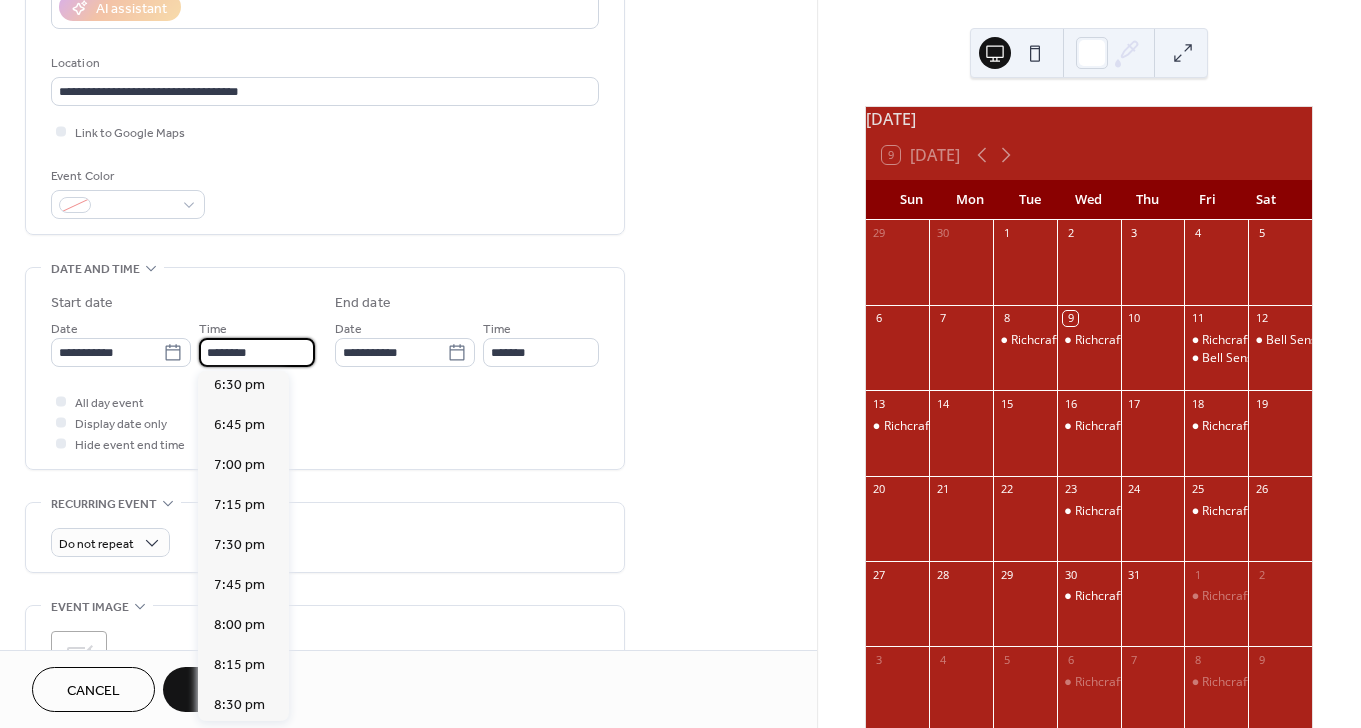 scroll, scrollTop: 2969, scrollLeft: 0, axis: vertical 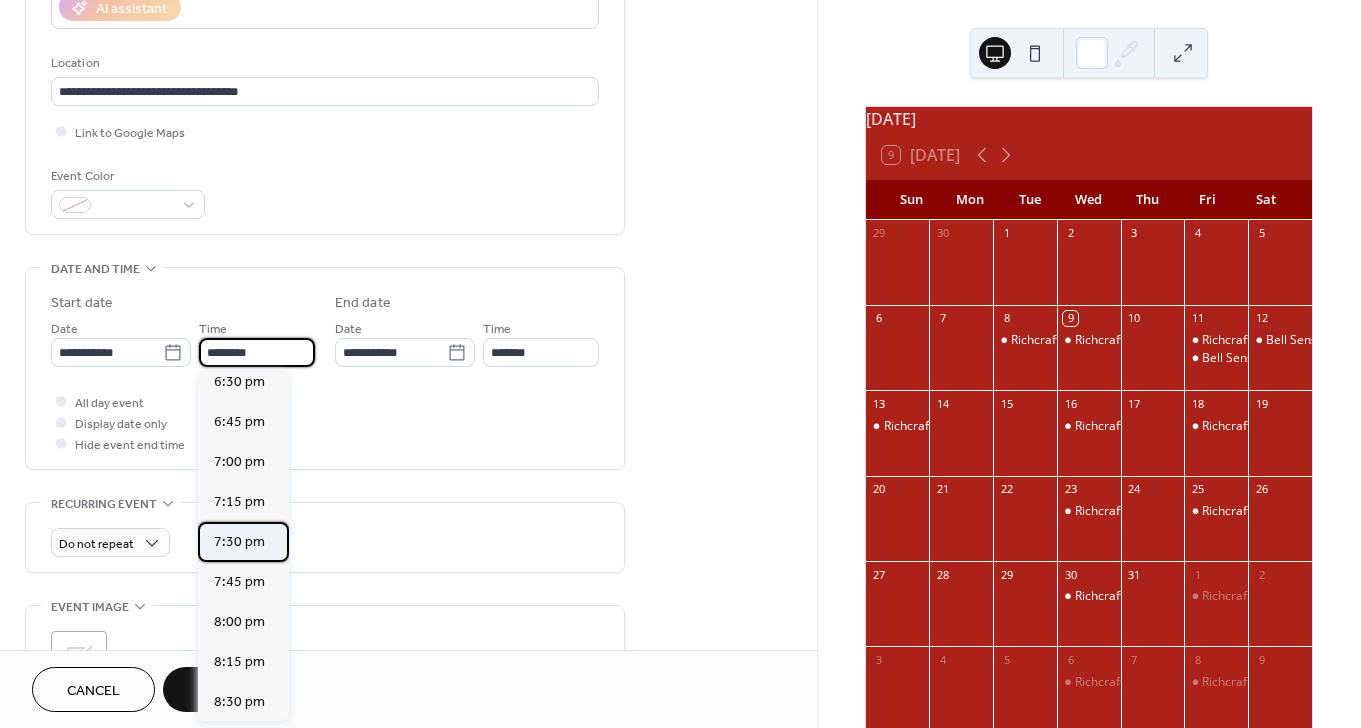 click on "7:30 pm" at bounding box center [239, 542] 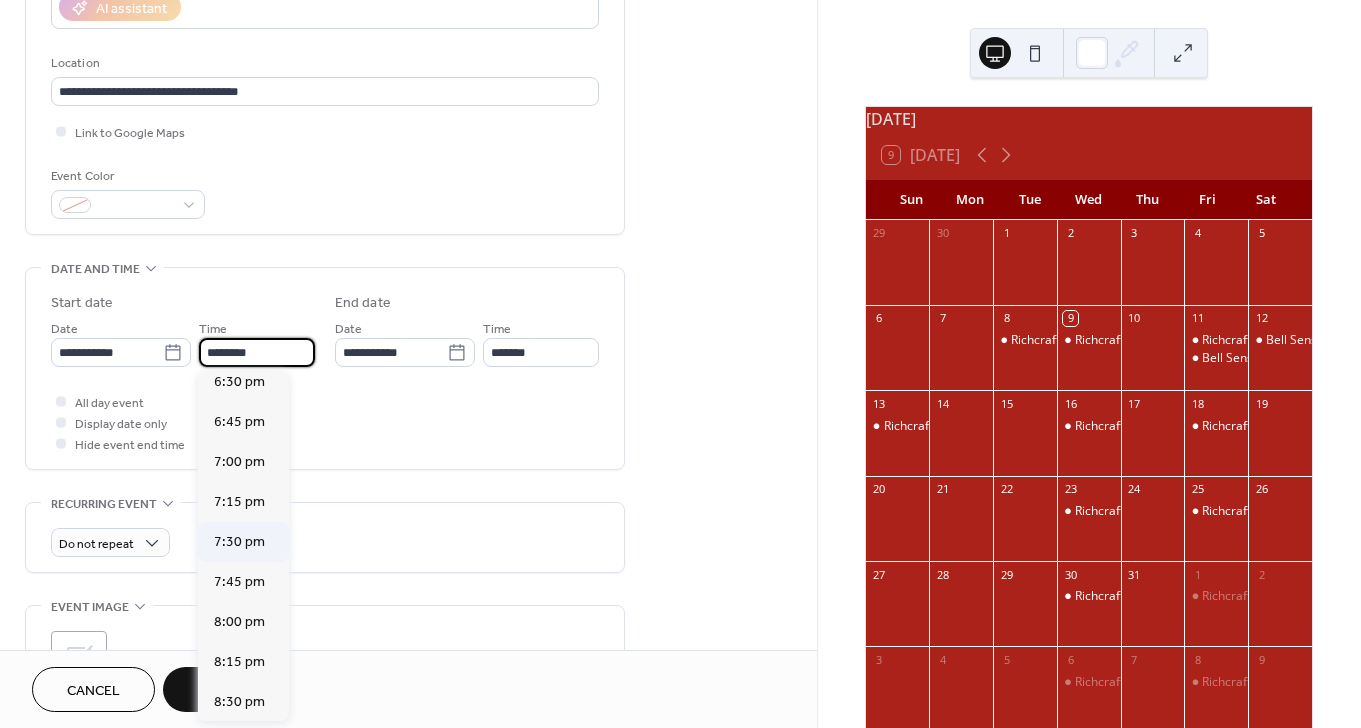 type on "*******" 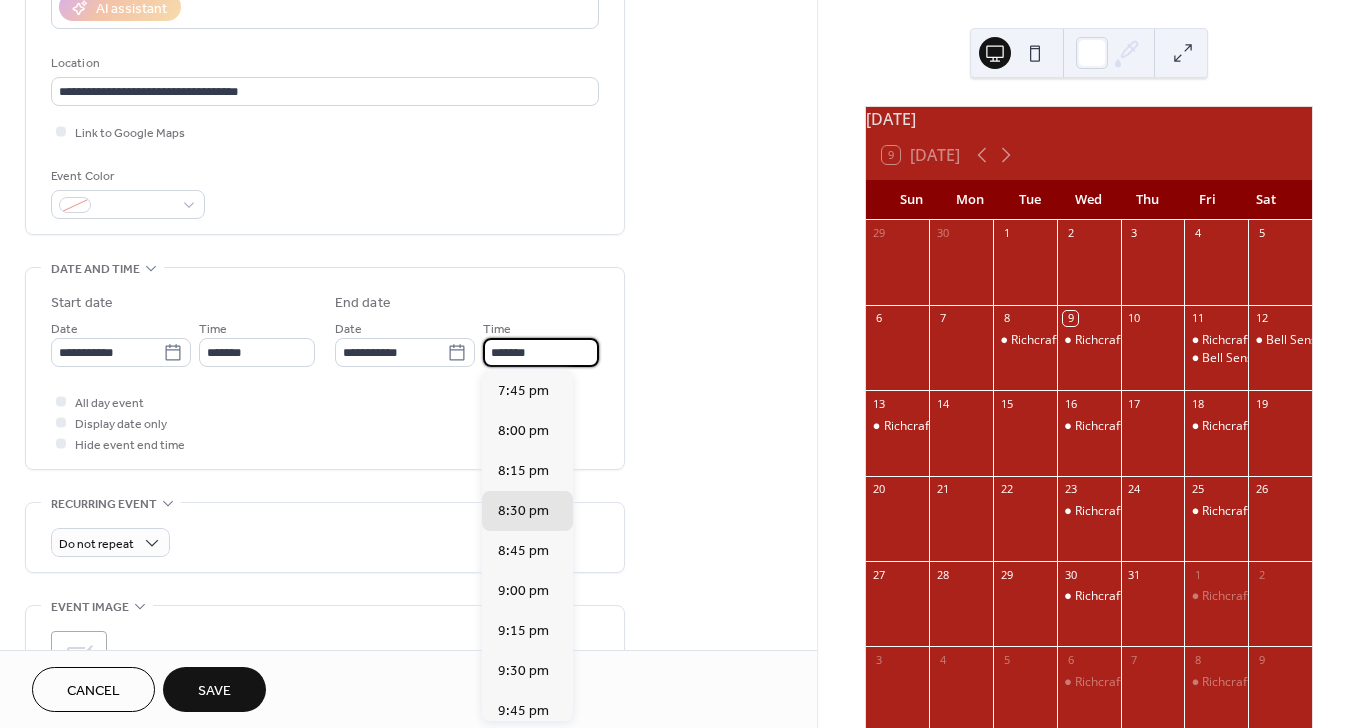 click on "*******" at bounding box center (541, 352) 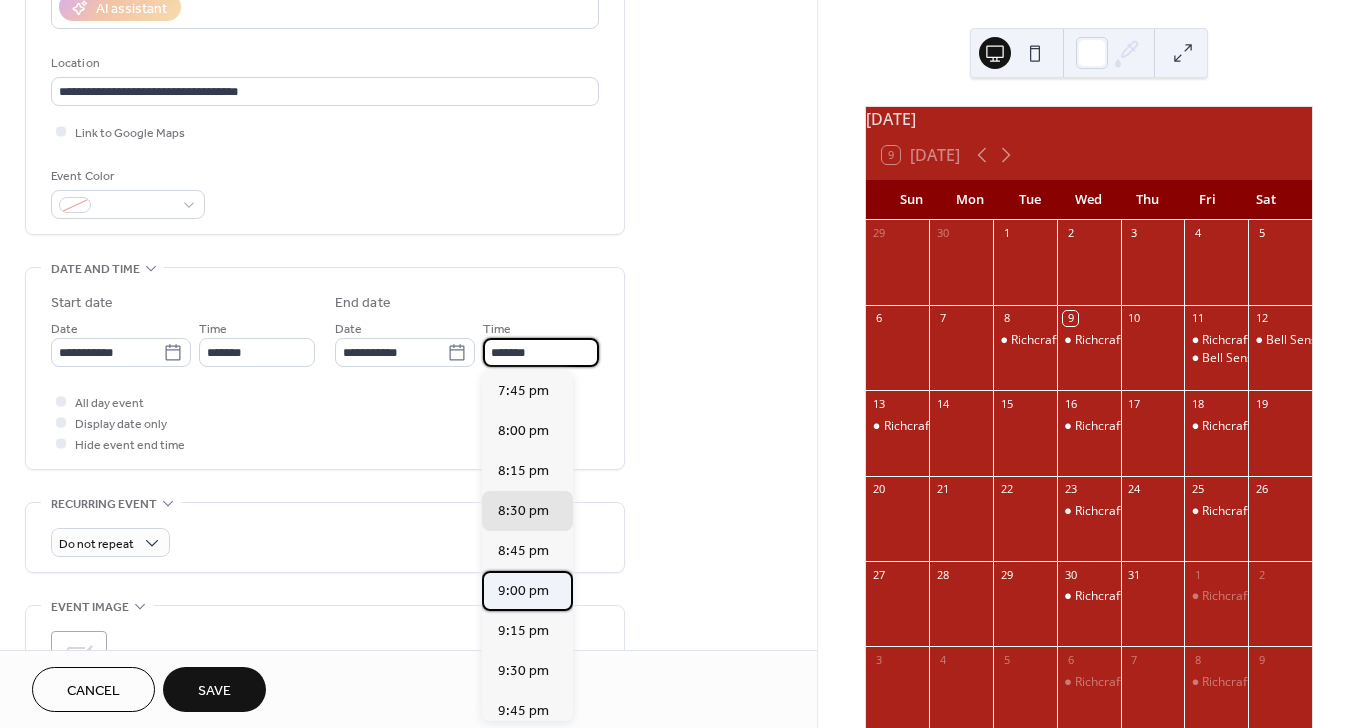 click on "9:00 pm" at bounding box center [523, 591] 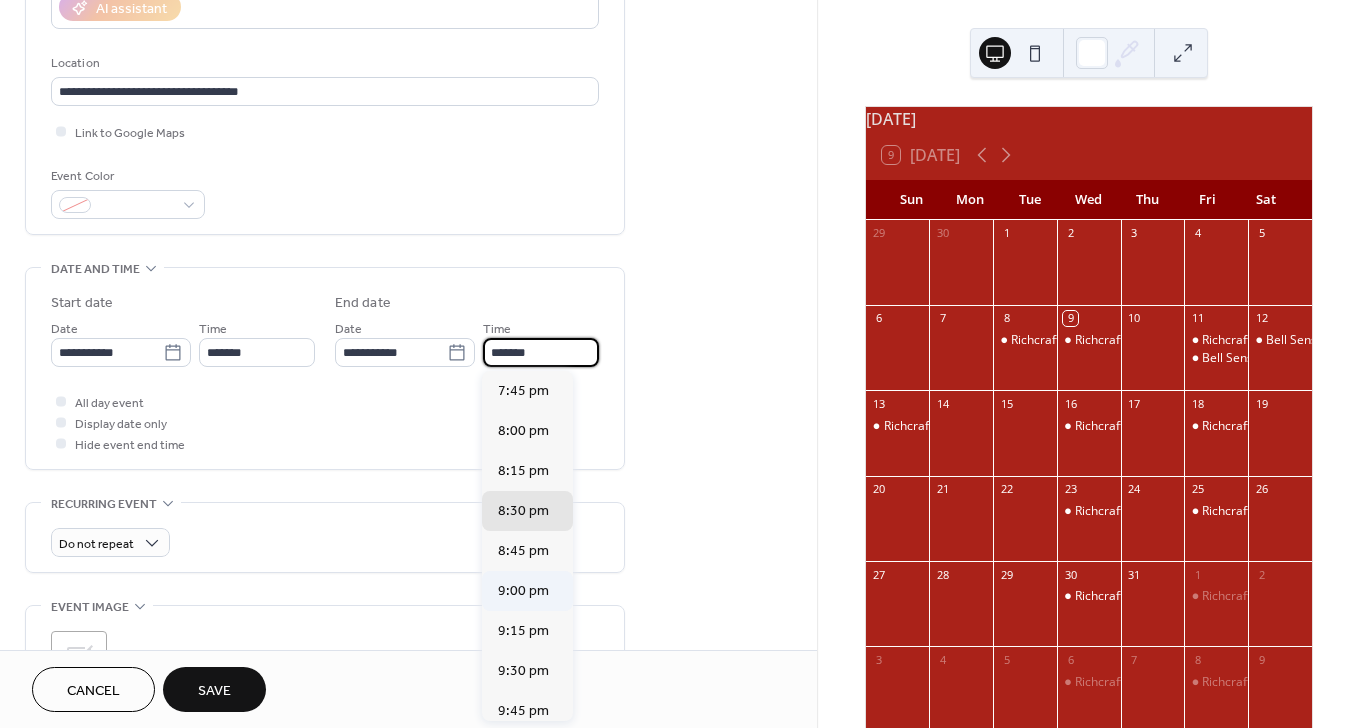 type on "*******" 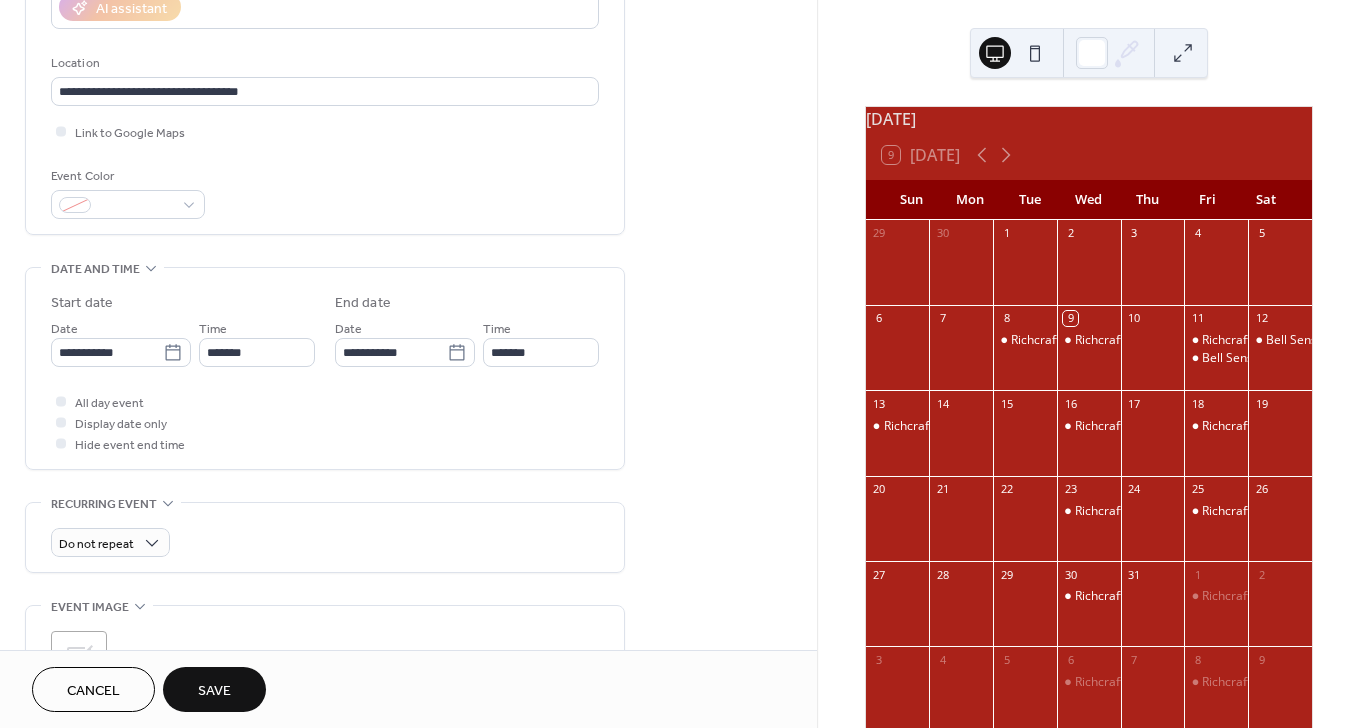 click on "Save" at bounding box center (214, 691) 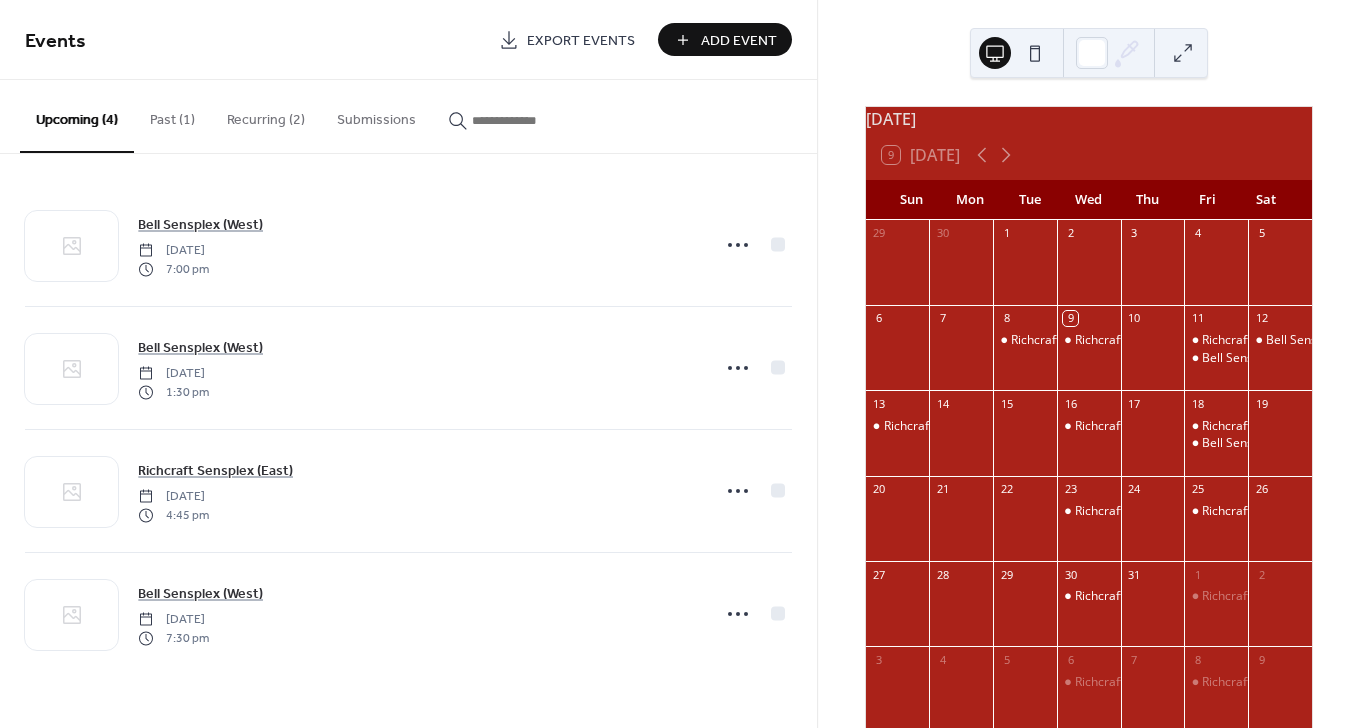 click on "Add Event" at bounding box center [739, 41] 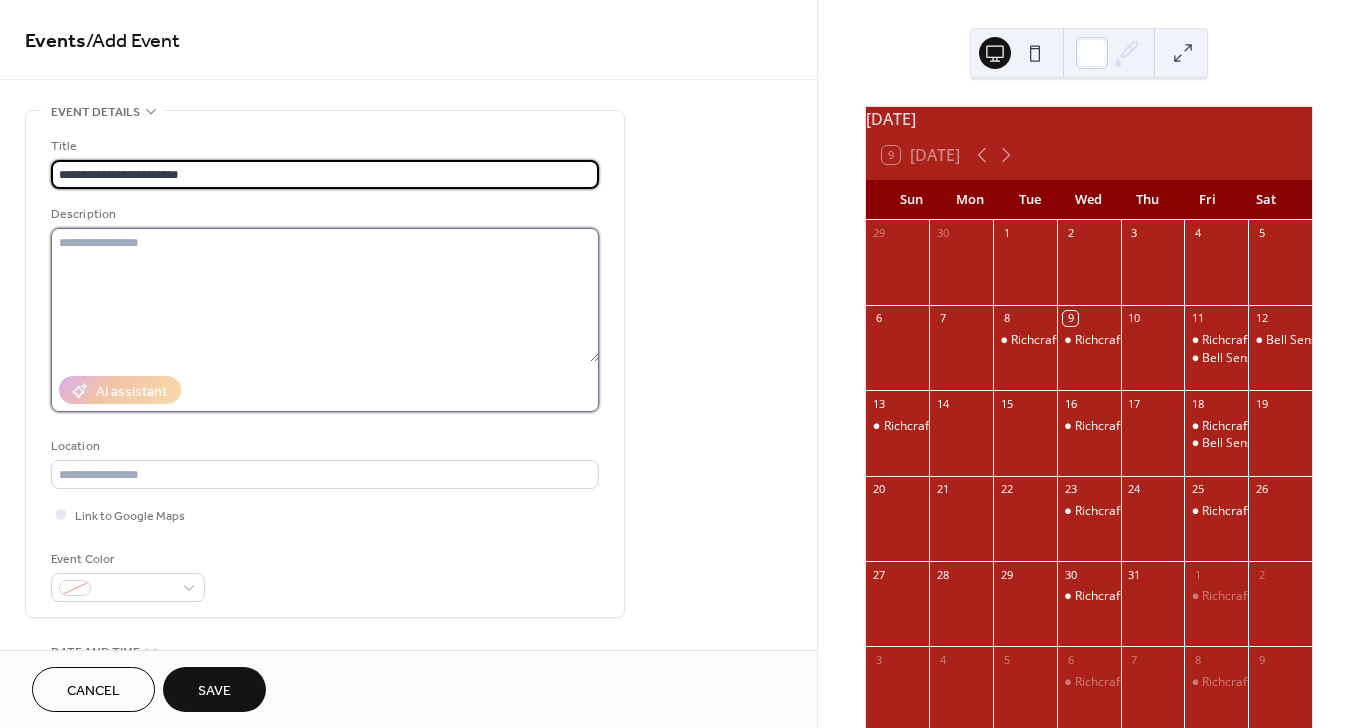 click at bounding box center (325, 295) 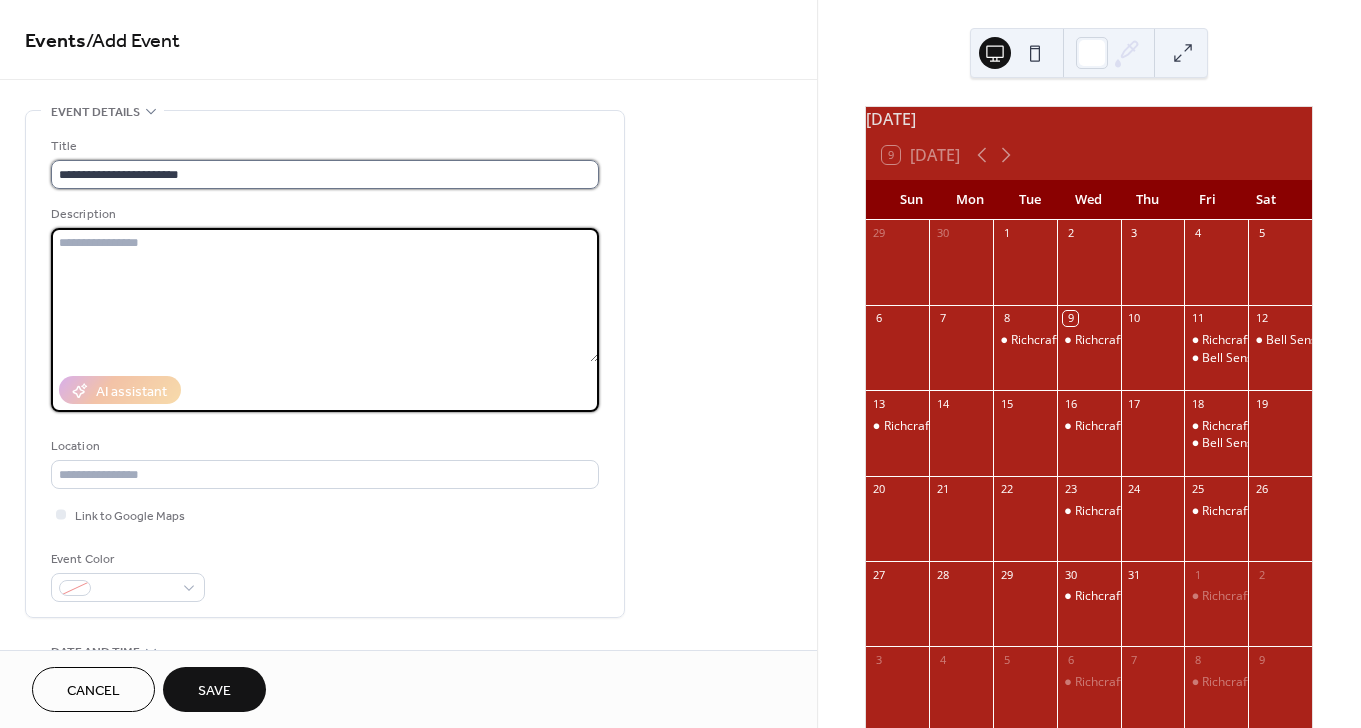 click on "**********" at bounding box center [325, 174] 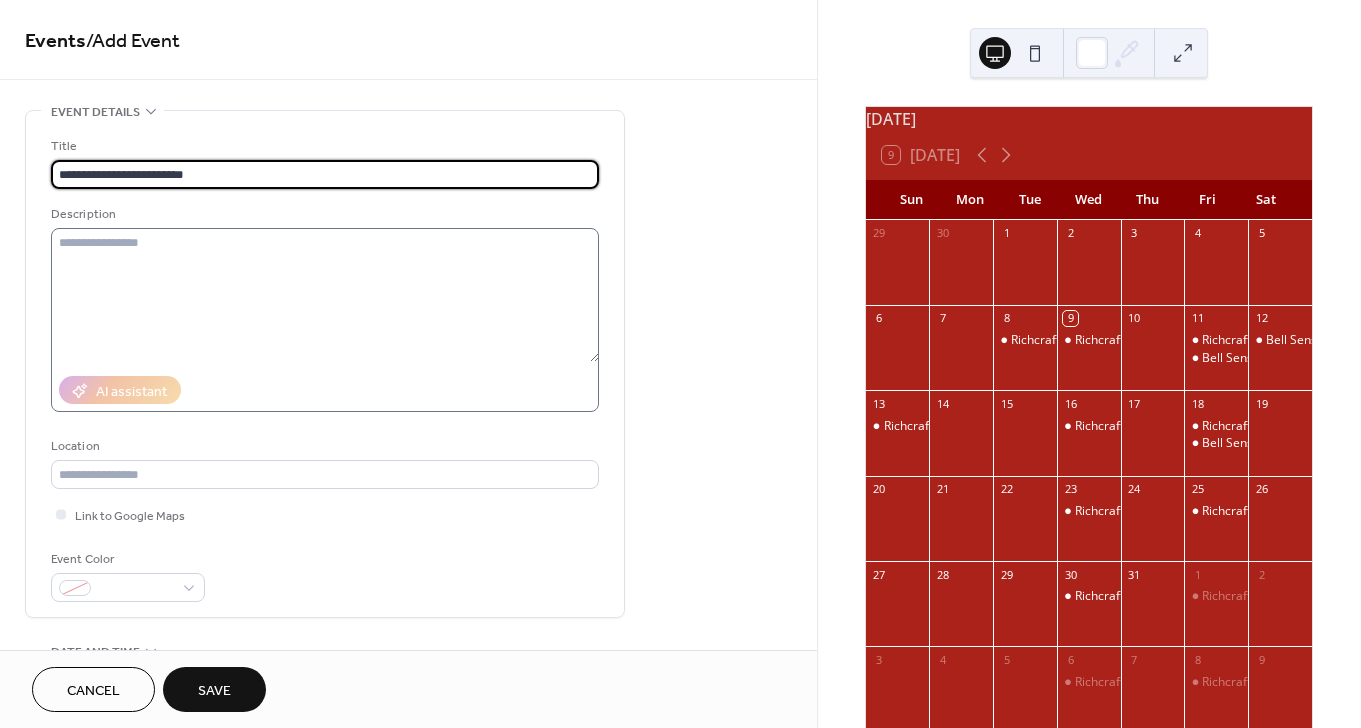 type on "**********" 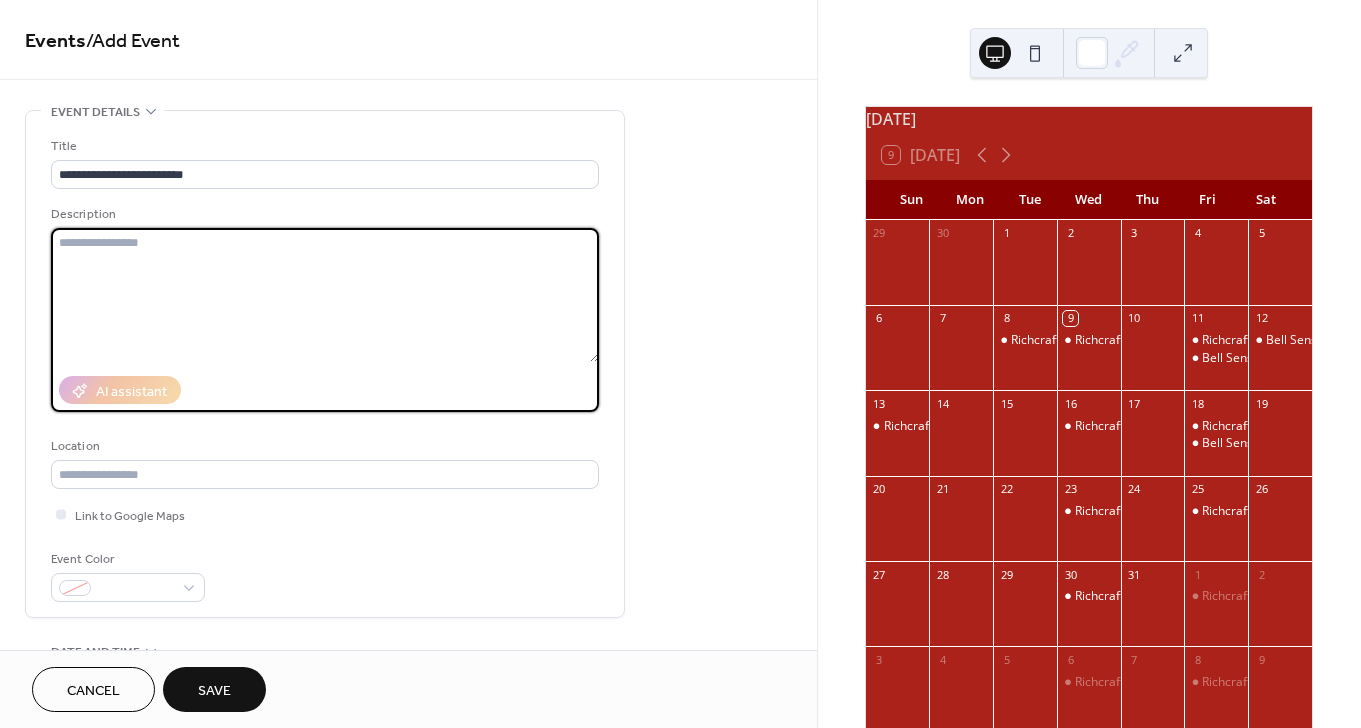 click at bounding box center [325, 295] 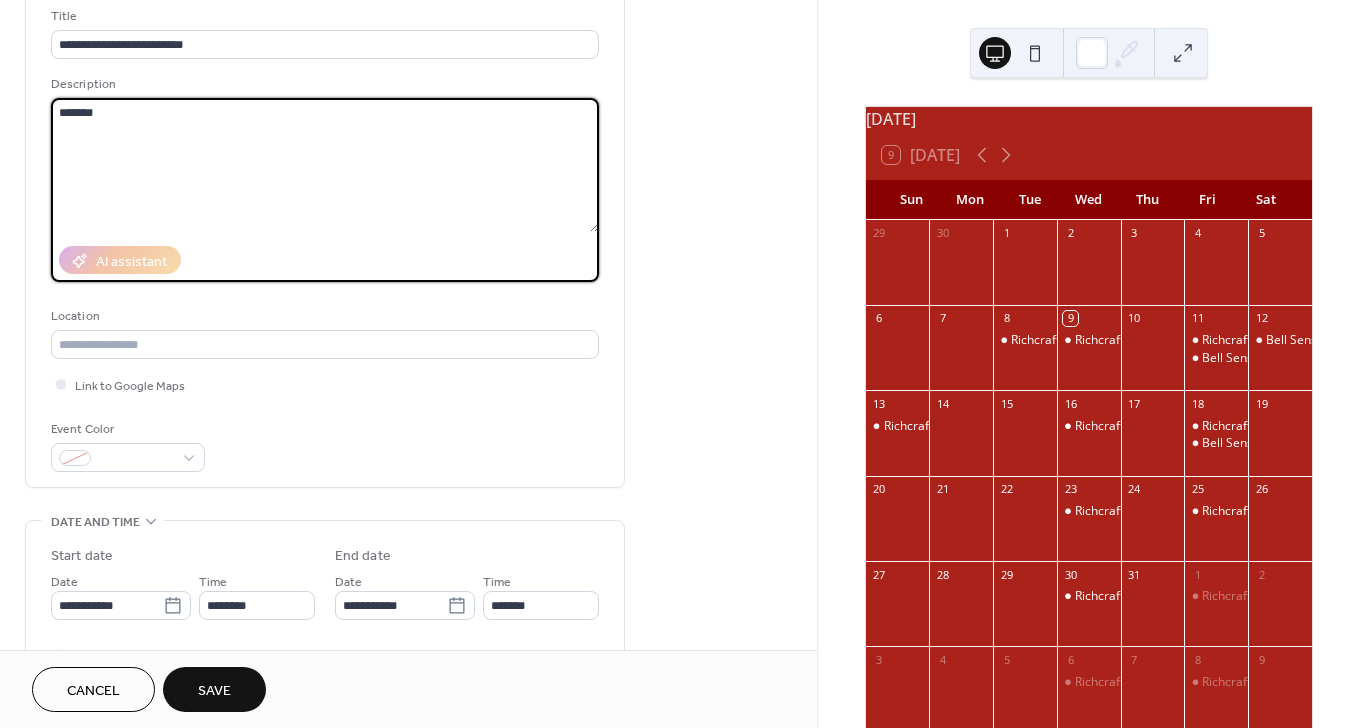 scroll, scrollTop: 152, scrollLeft: 0, axis: vertical 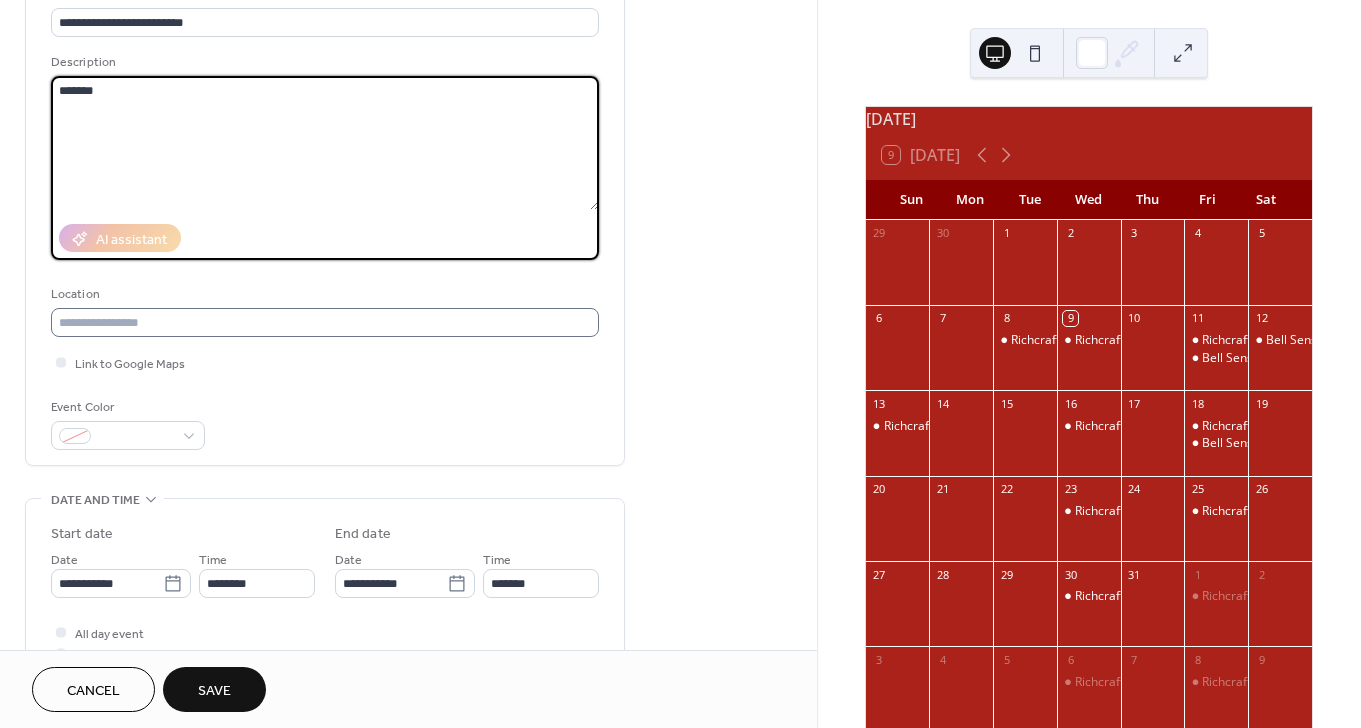 type on "*******" 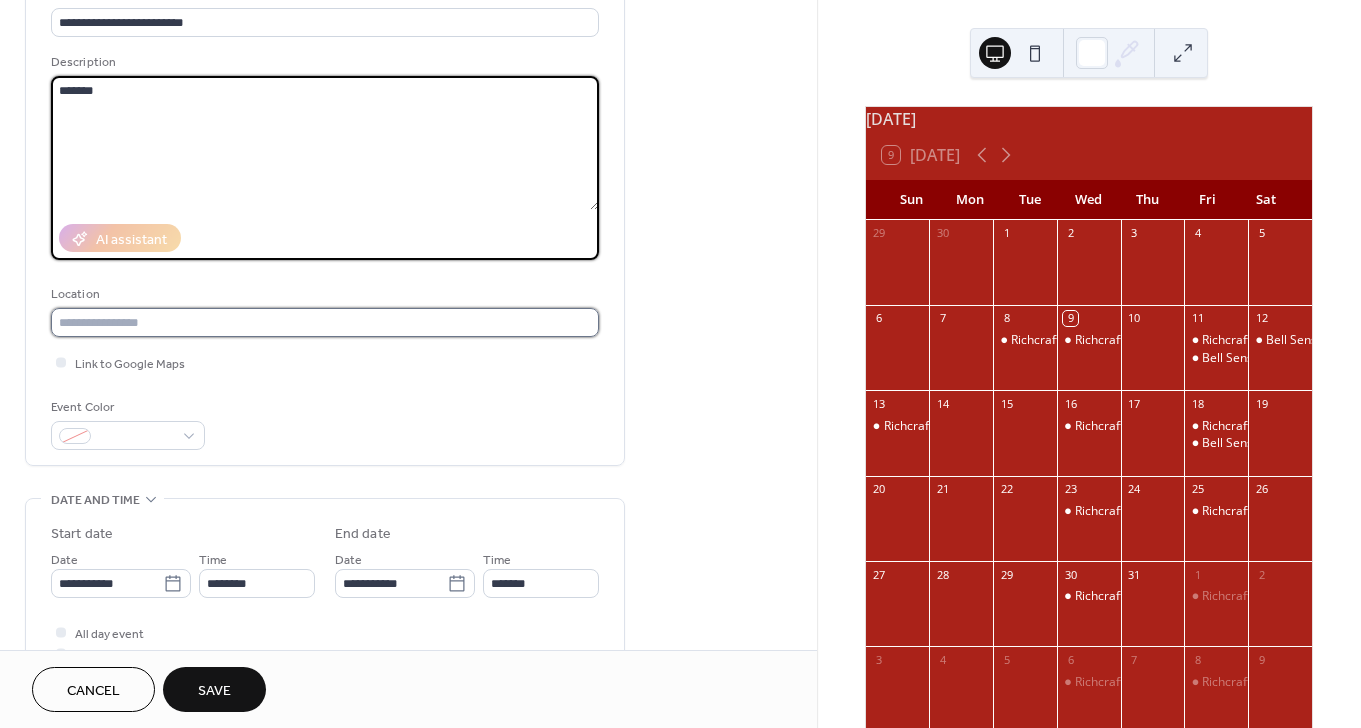 click at bounding box center [325, 322] 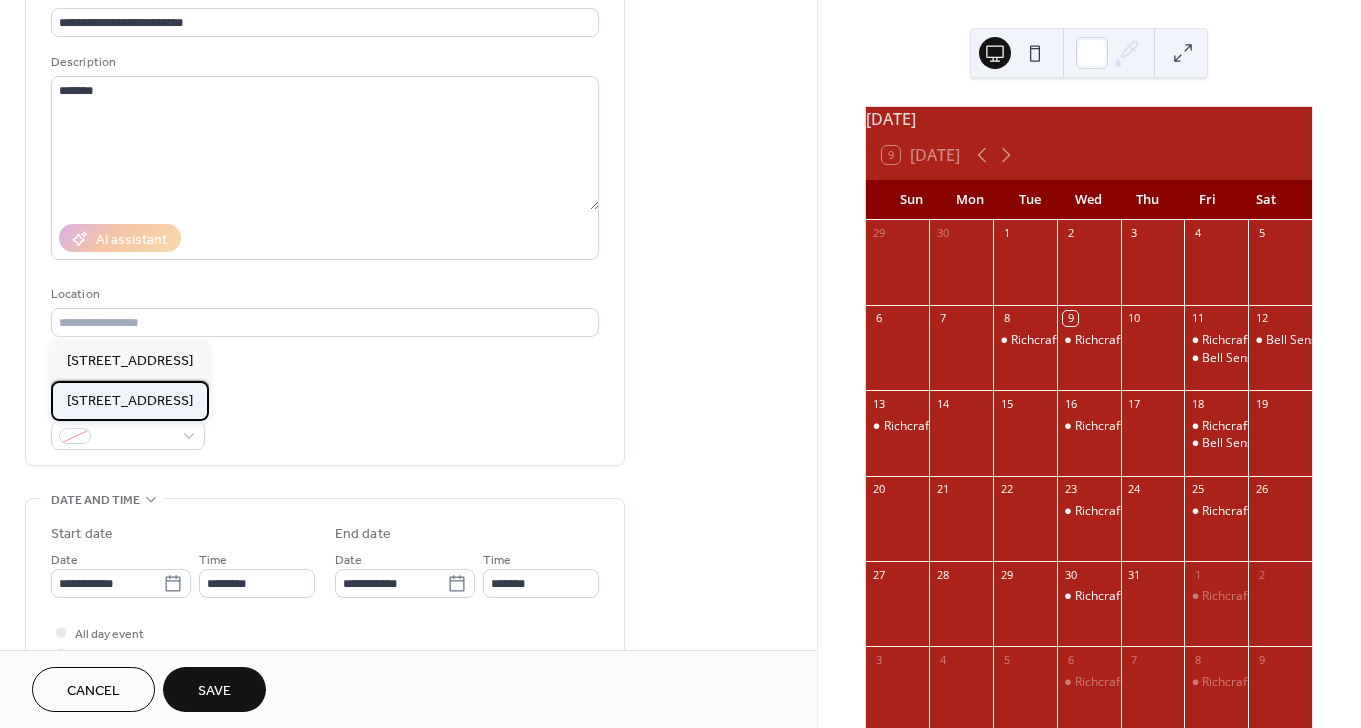 click on "[STREET_ADDRESS]" at bounding box center [130, 401] 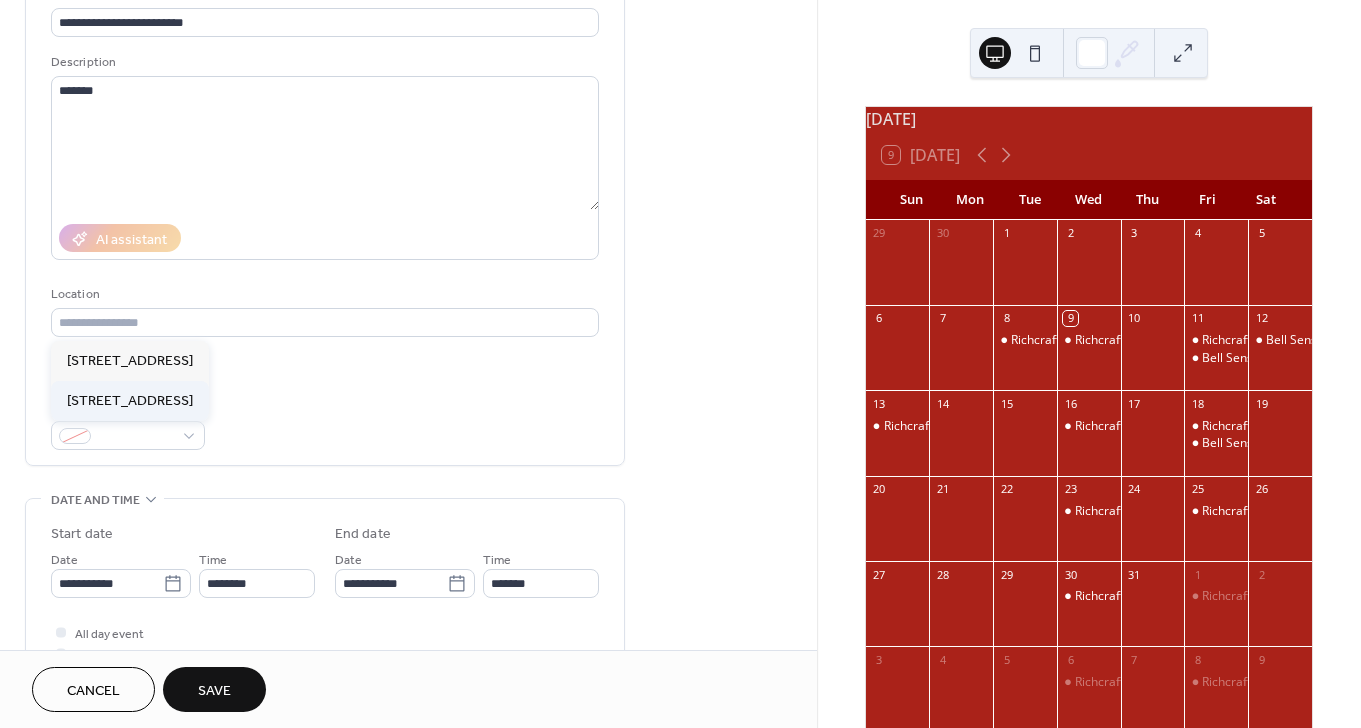 type on "**********" 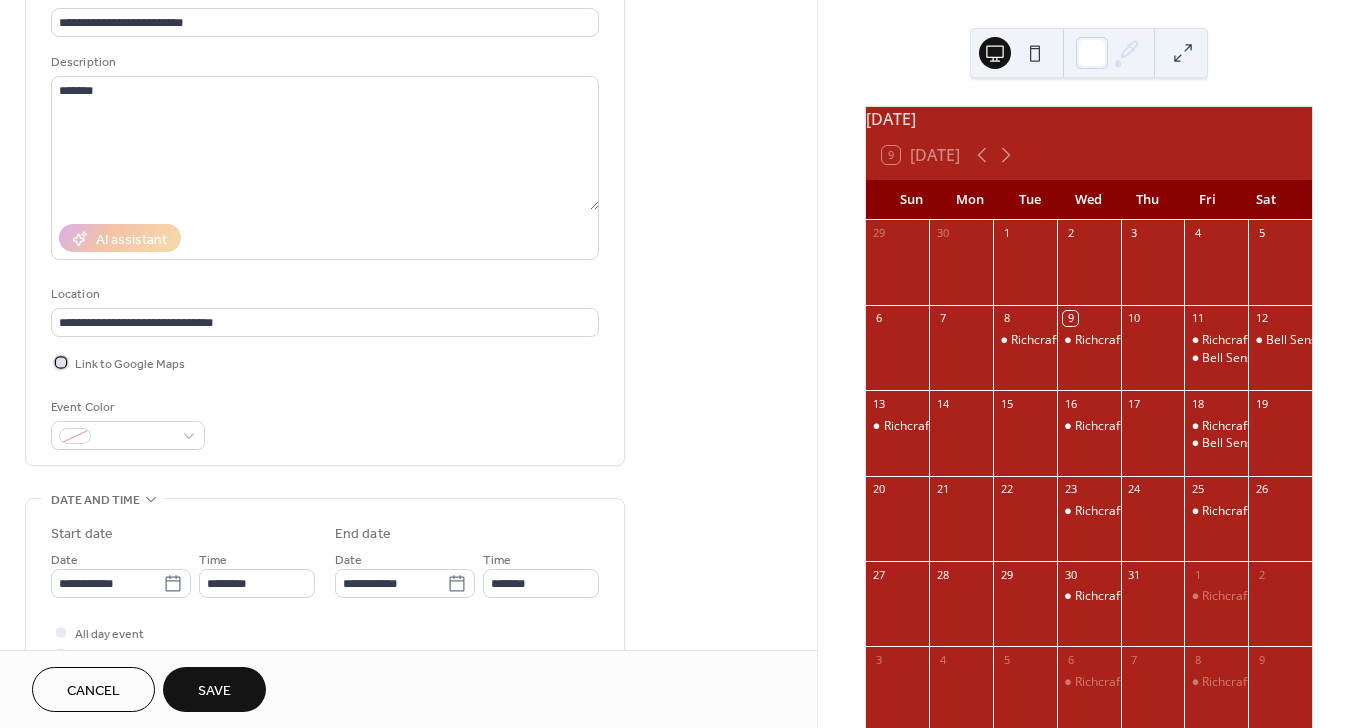 click at bounding box center (61, 362) 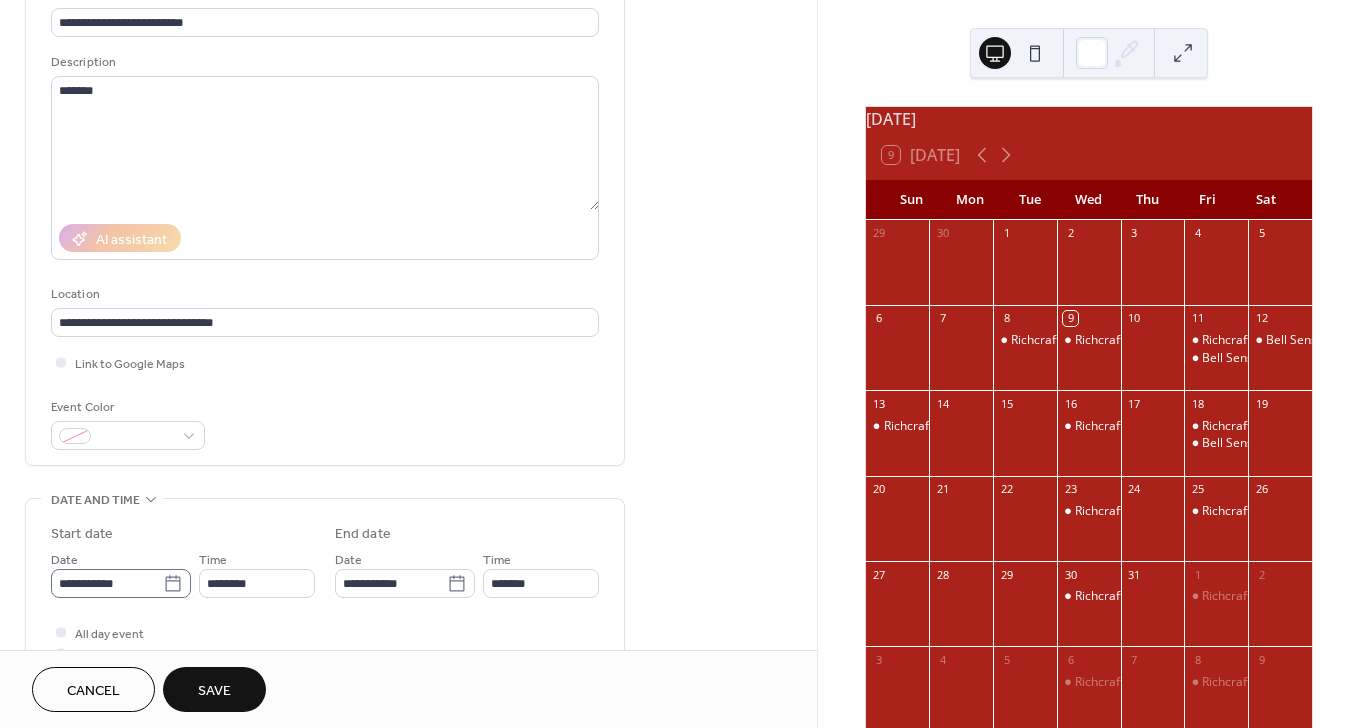 click 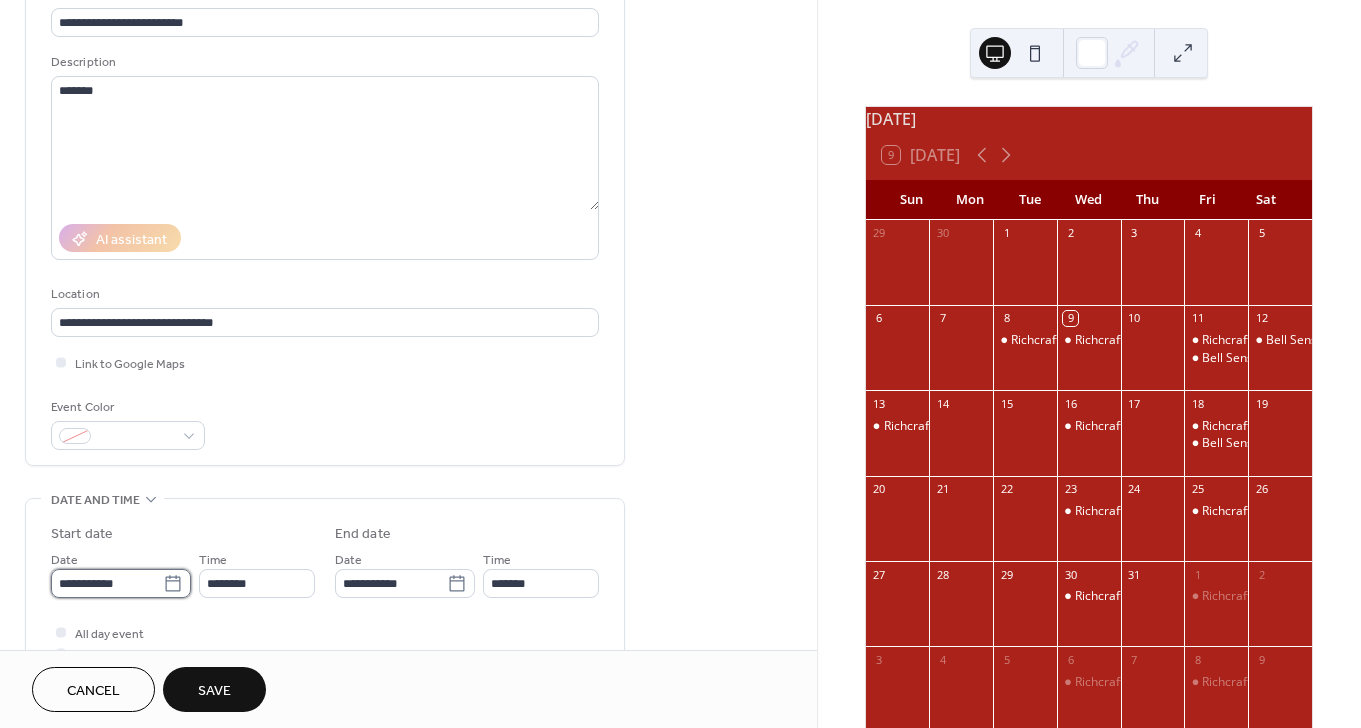 click on "**********" at bounding box center (107, 583) 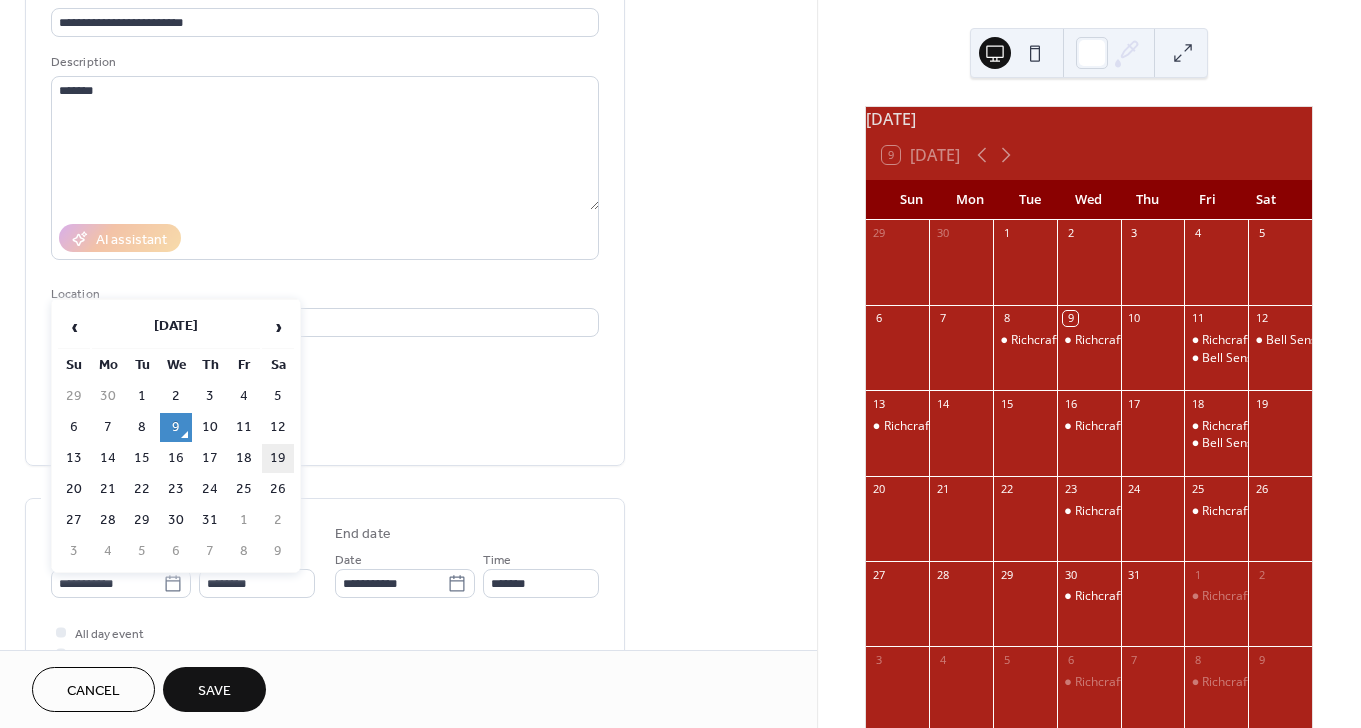 click on "19" at bounding box center [278, 458] 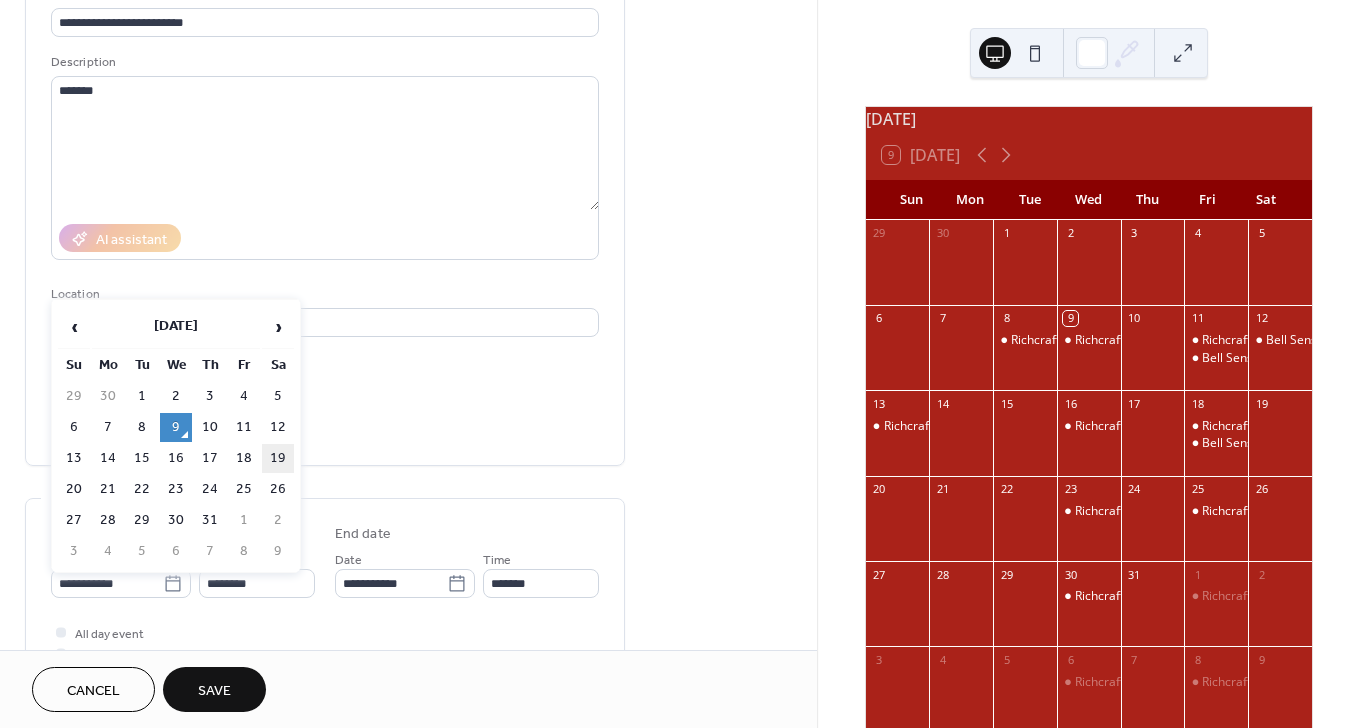 type on "**********" 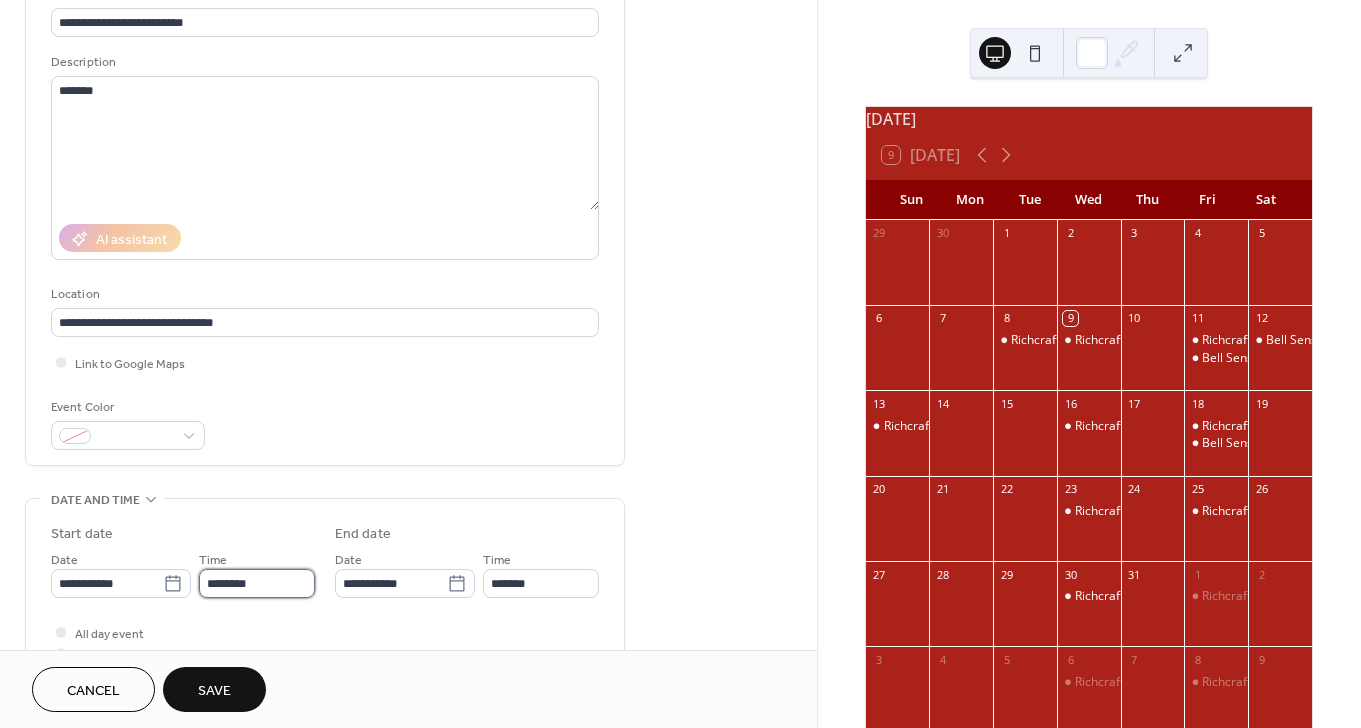 click on "********" at bounding box center [257, 583] 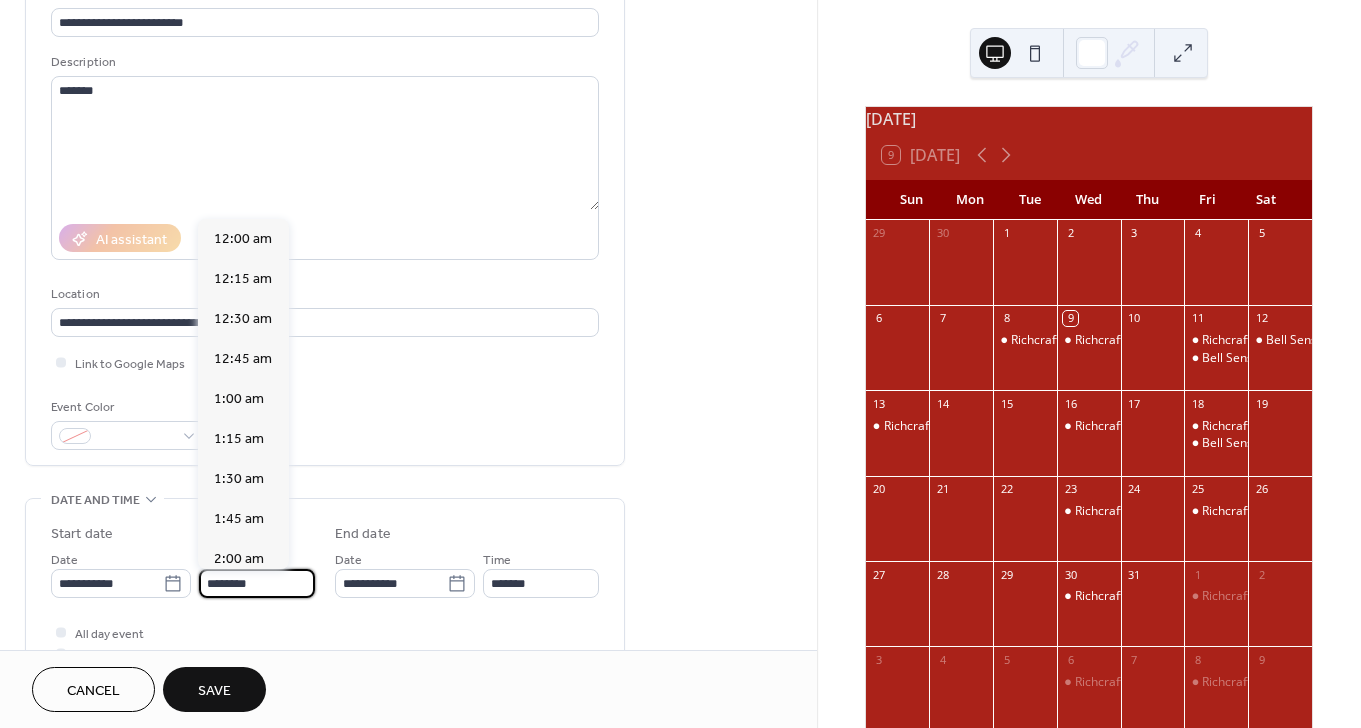 scroll, scrollTop: 1944, scrollLeft: 0, axis: vertical 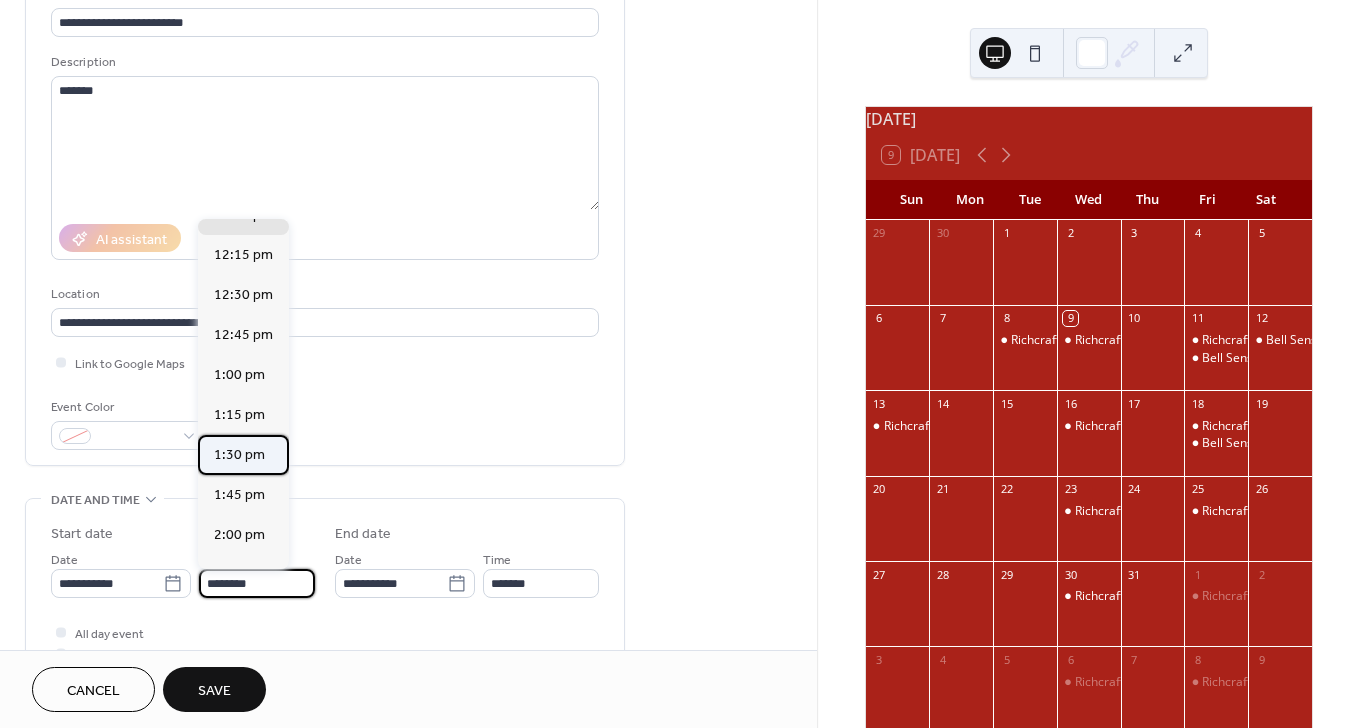 click on "1:30 pm" at bounding box center [239, 455] 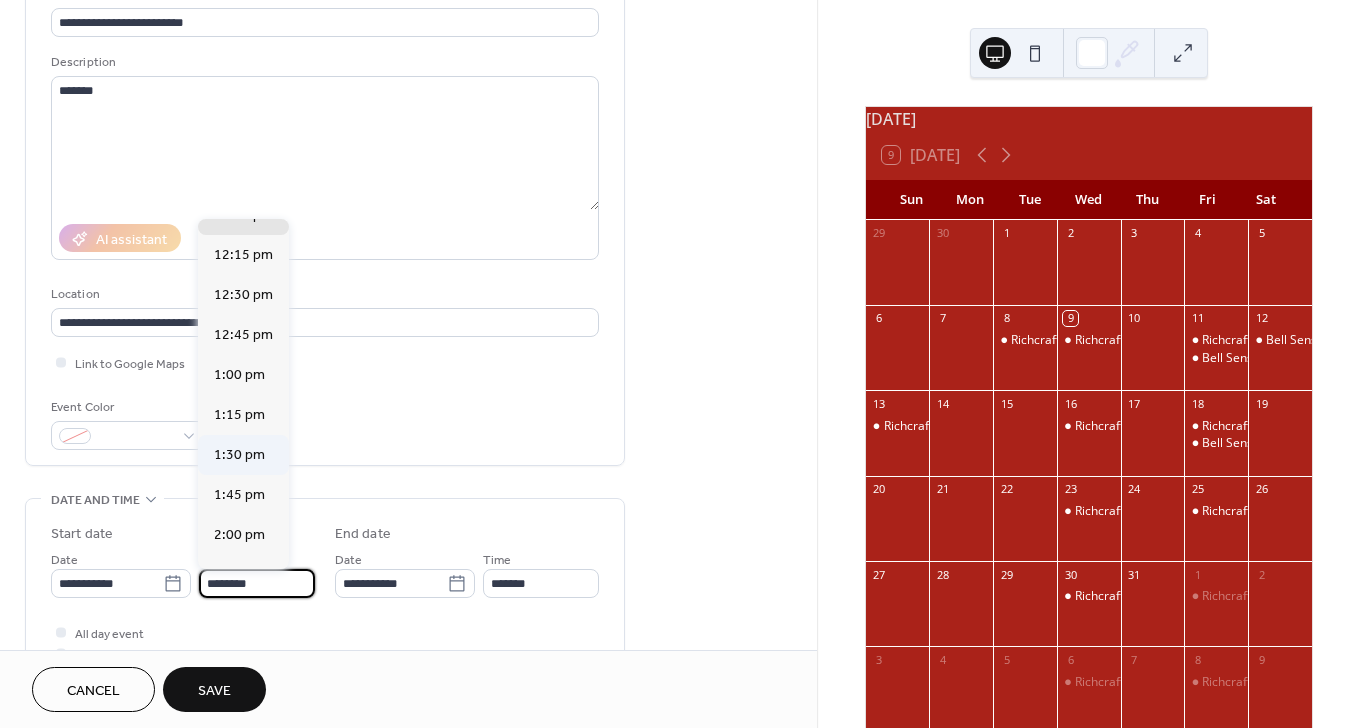 type on "*******" 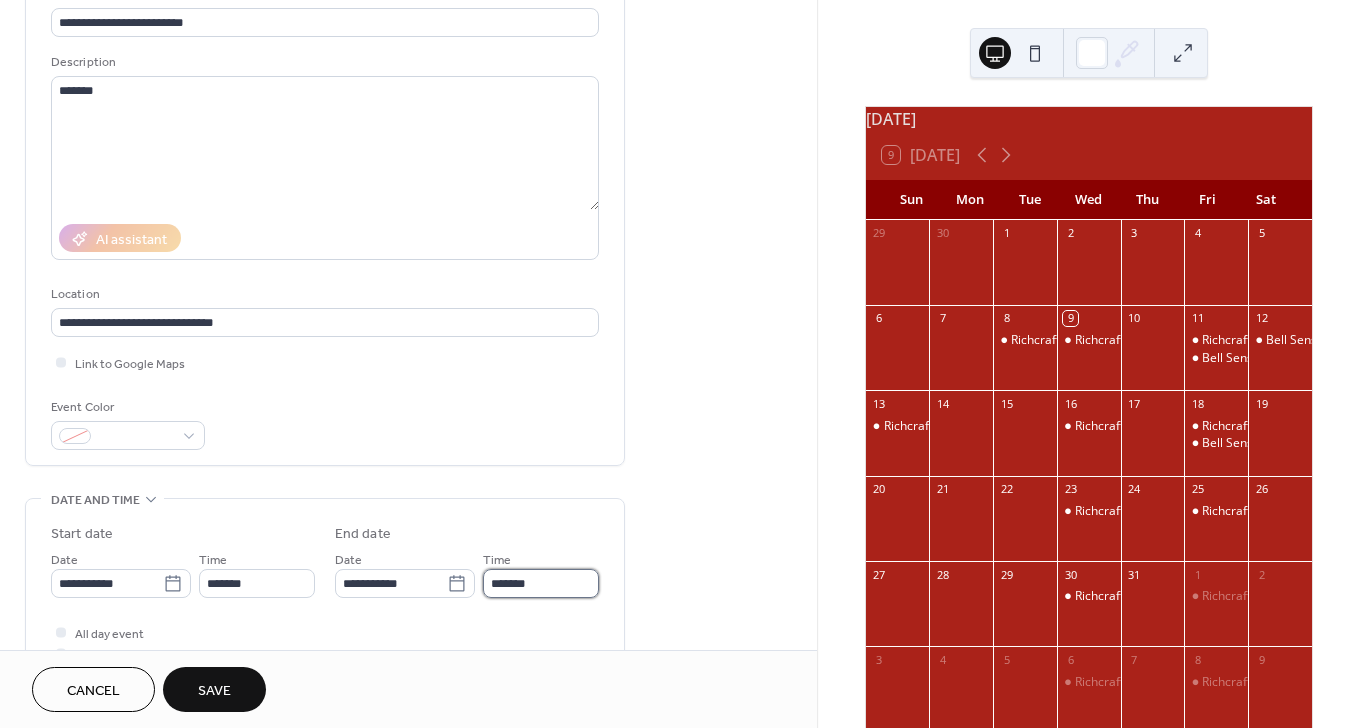 click on "*******" at bounding box center [541, 583] 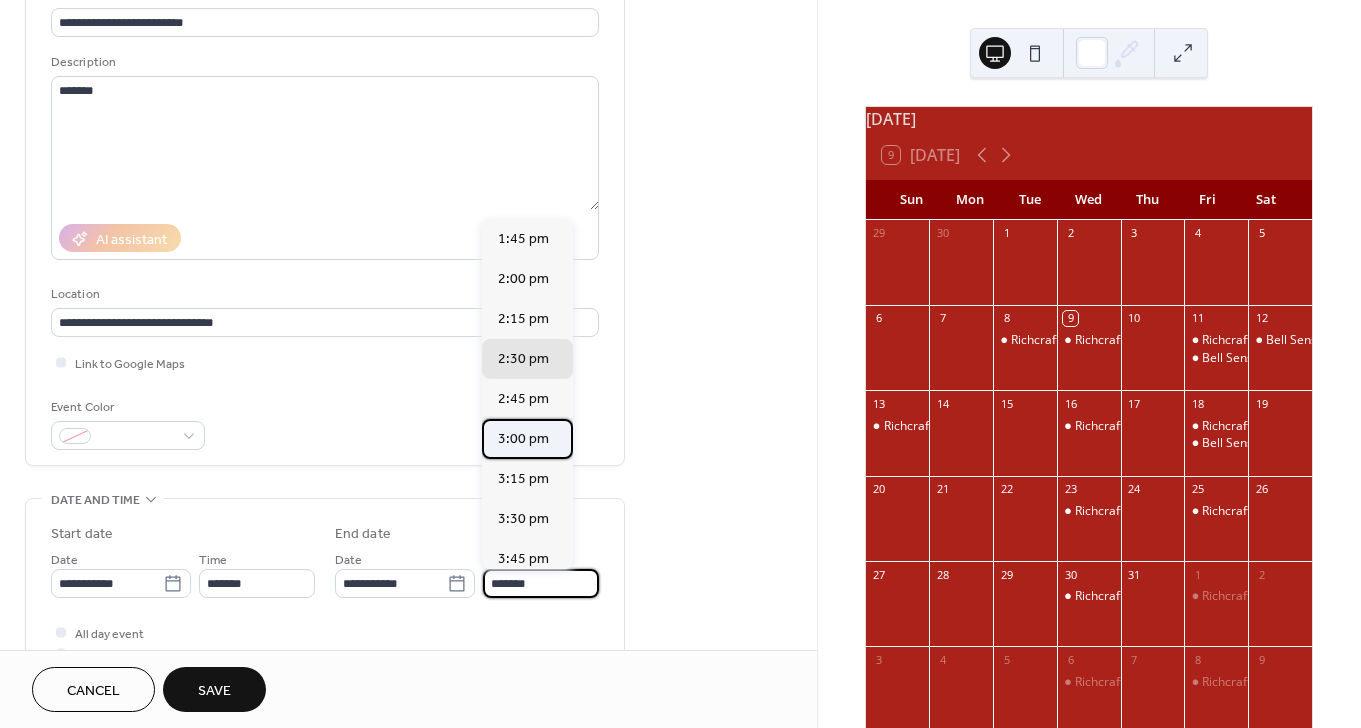 click on "3:00 pm" at bounding box center (523, 439) 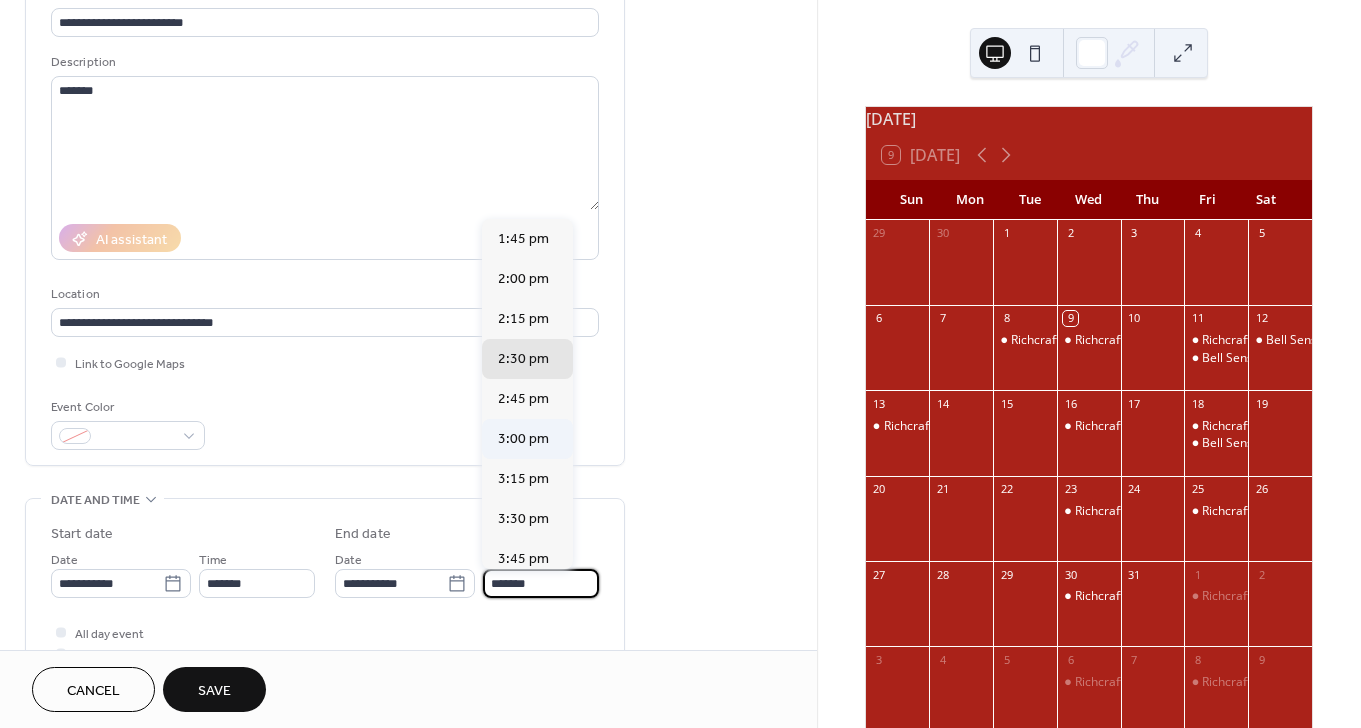 type on "*******" 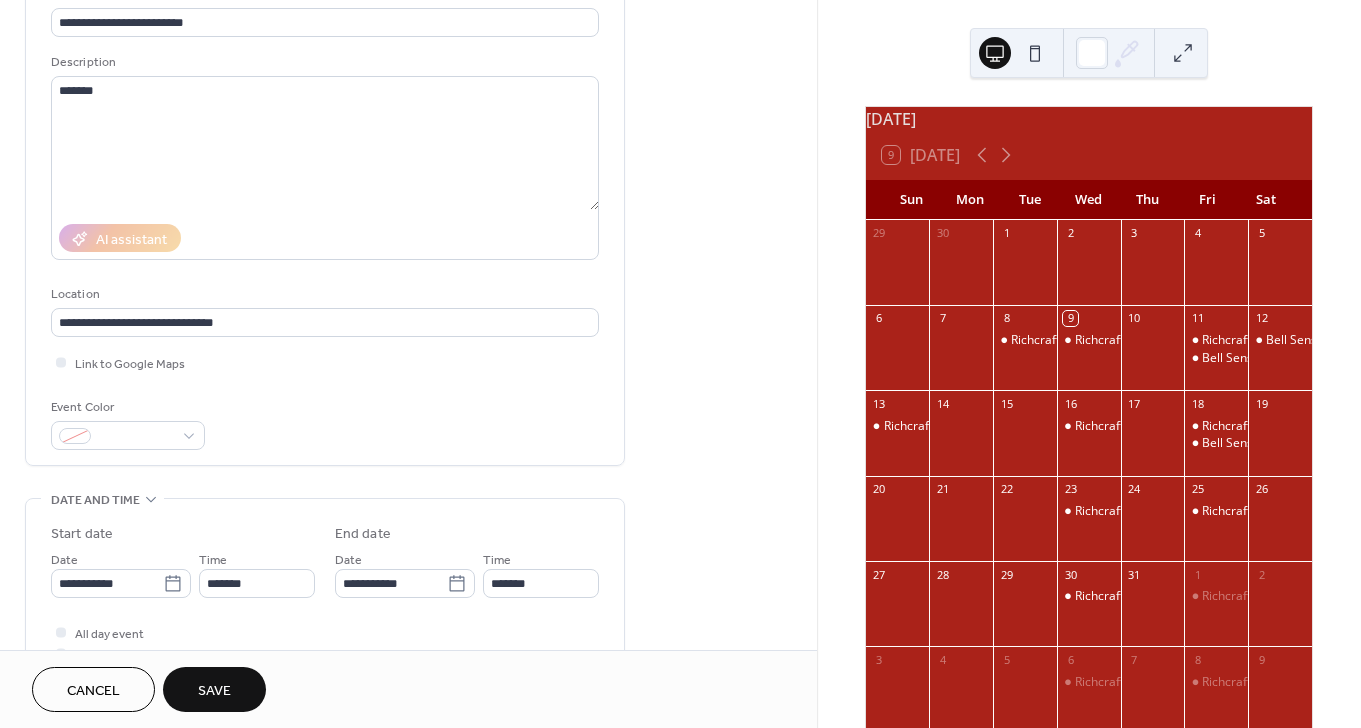 click on "Save" at bounding box center [214, 691] 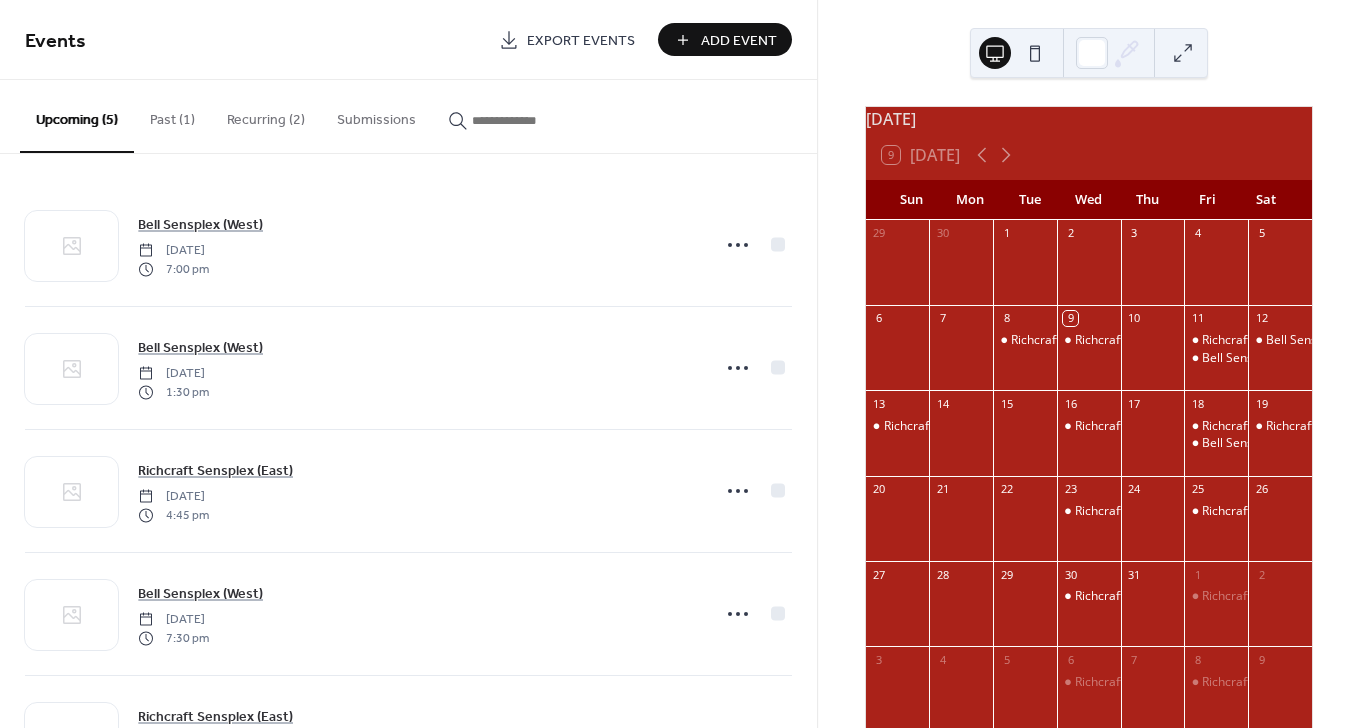 click on "Add Event" at bounding box center (739, 41) 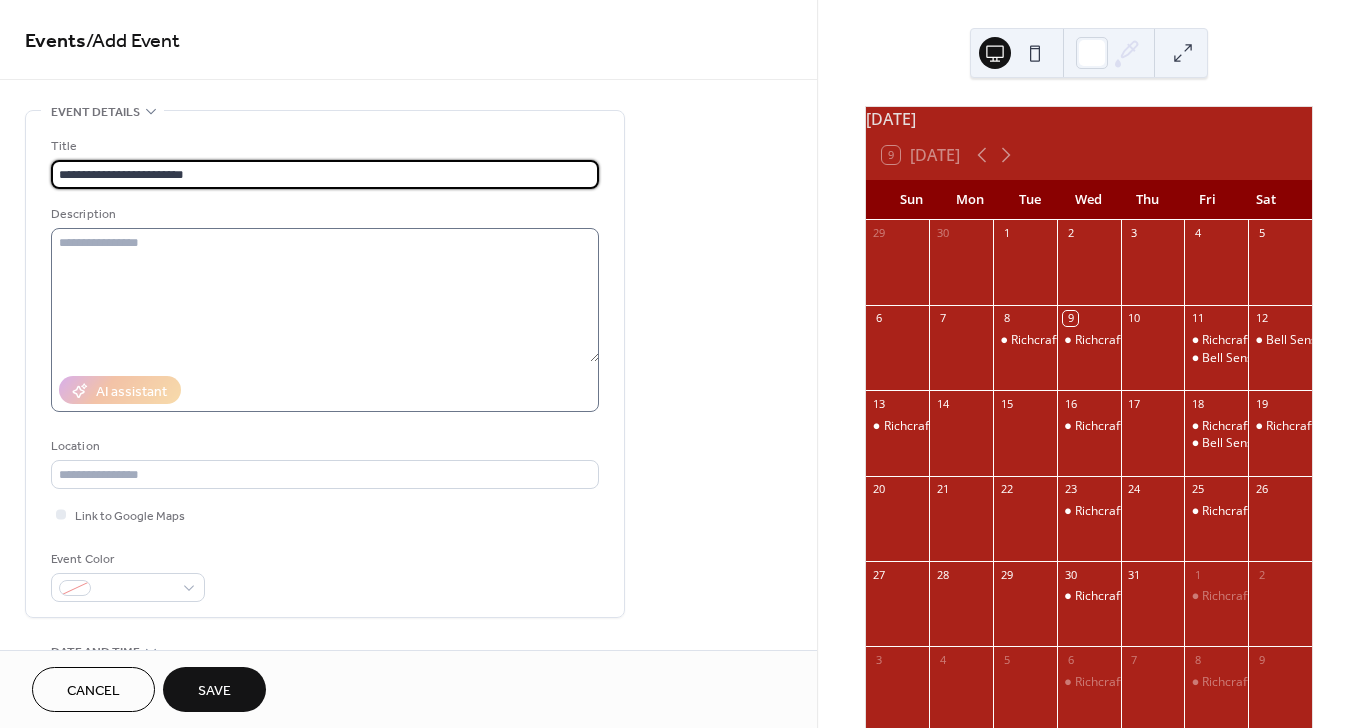 type on "**********" 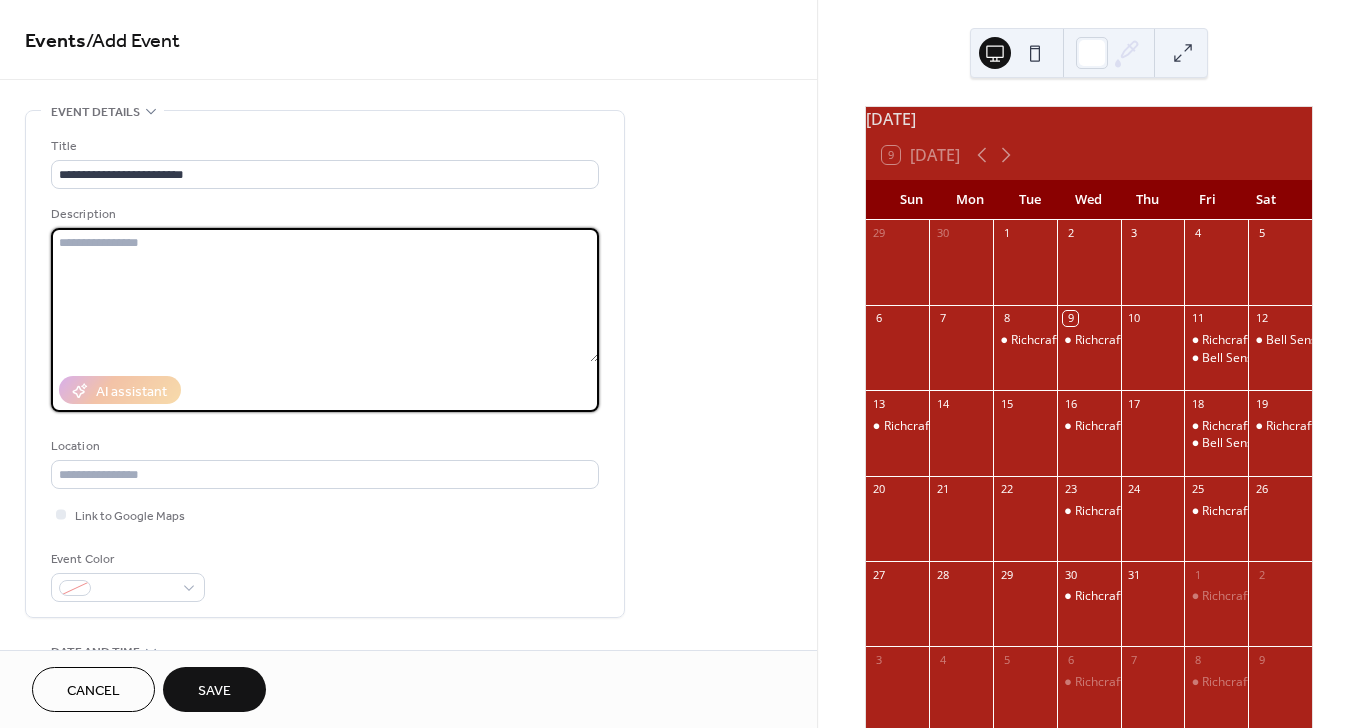 click at bounding box center [325, 295] 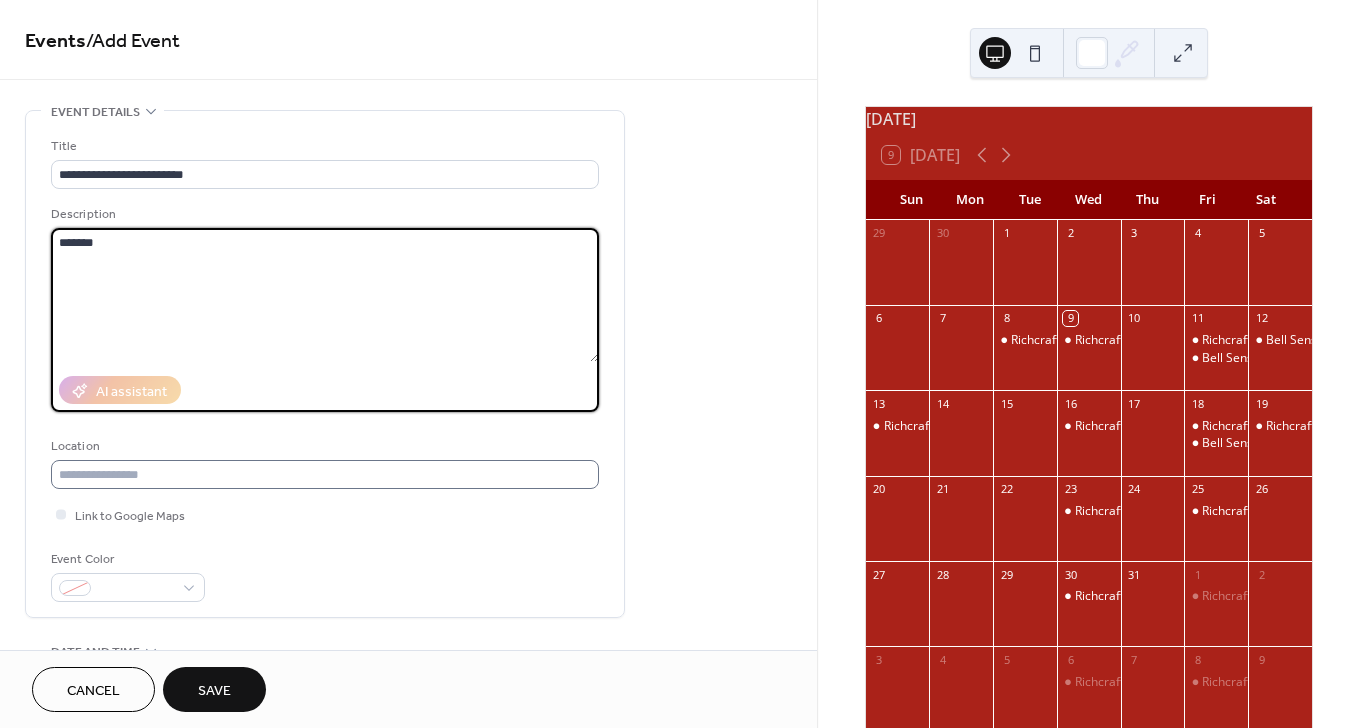 type on "*******" 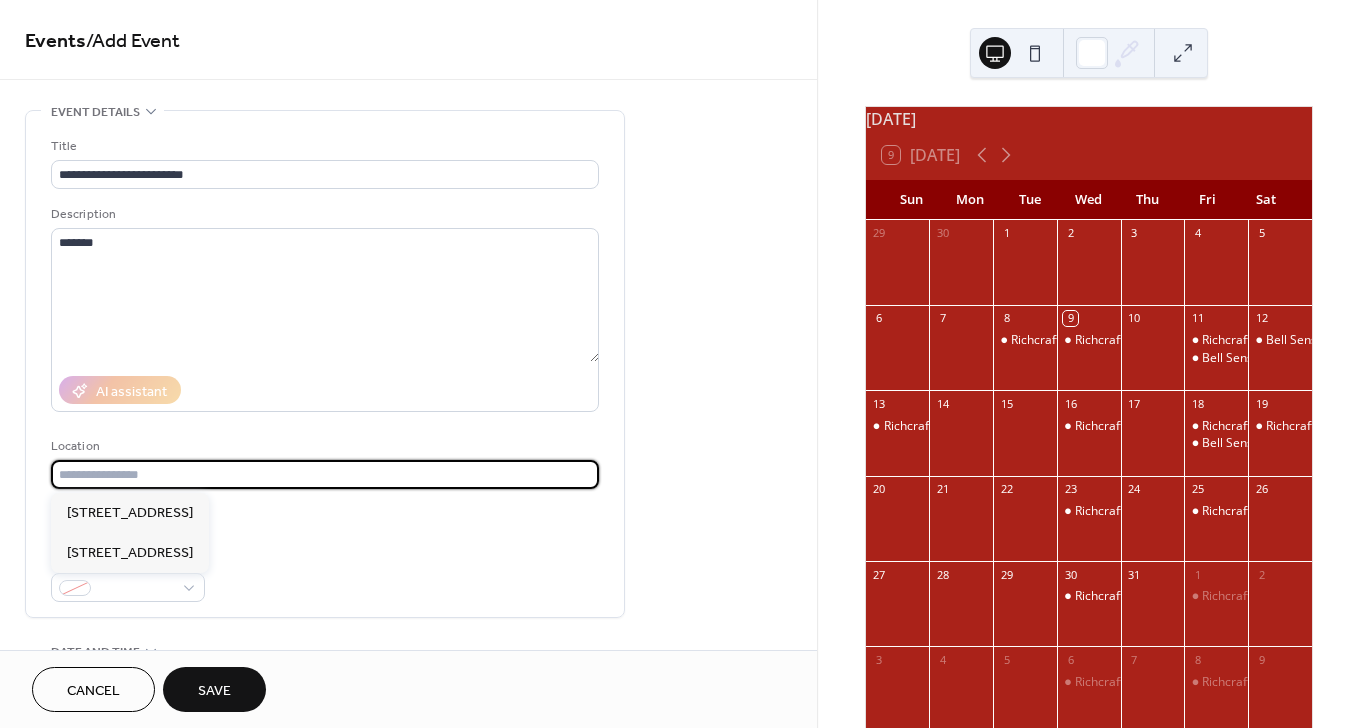 click at bounding box center [325, 474] 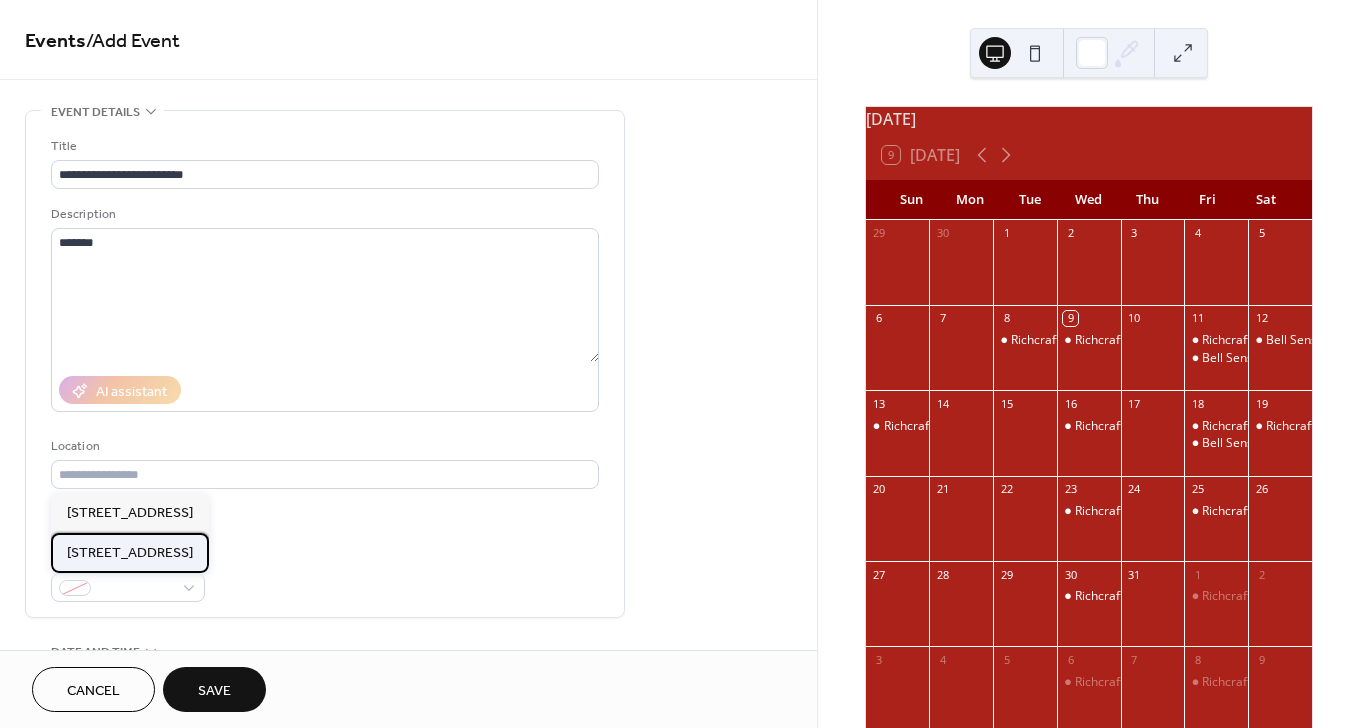 click on "[STREET_ADDRESS]" at bounding box center (130, 553) 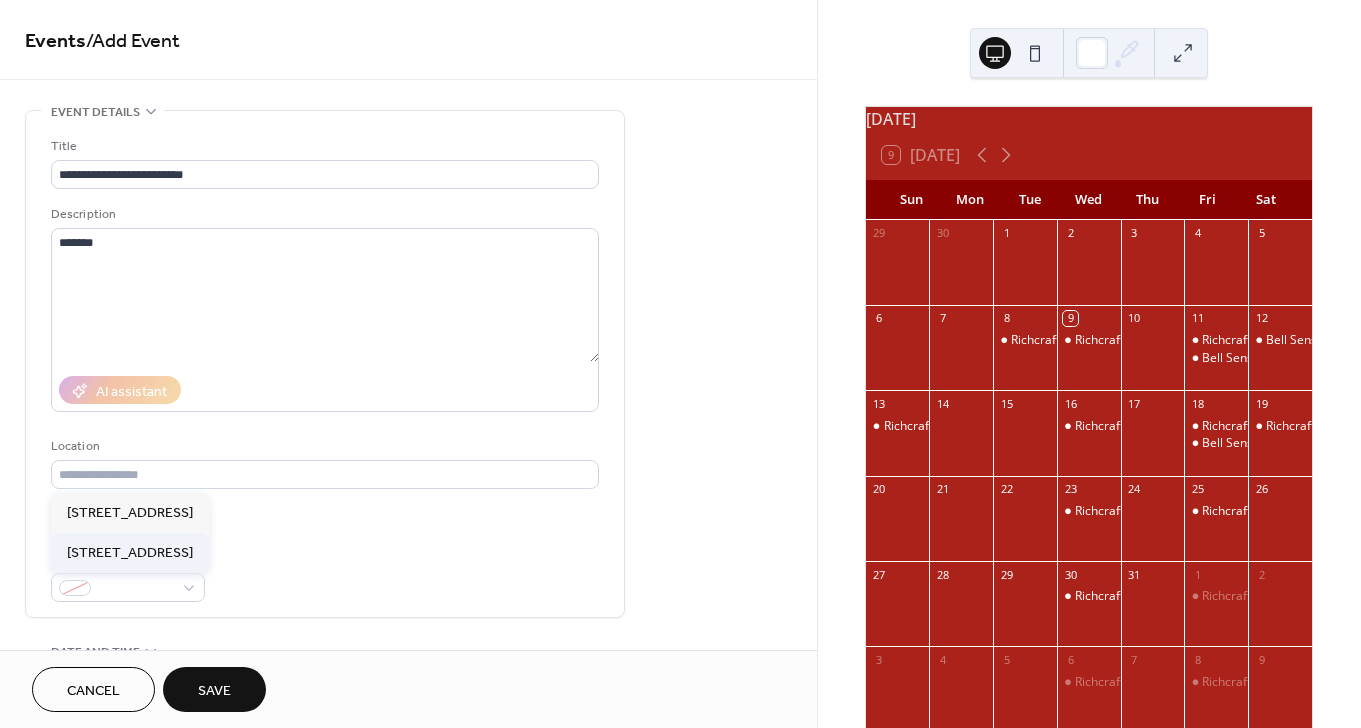 type on "**********" 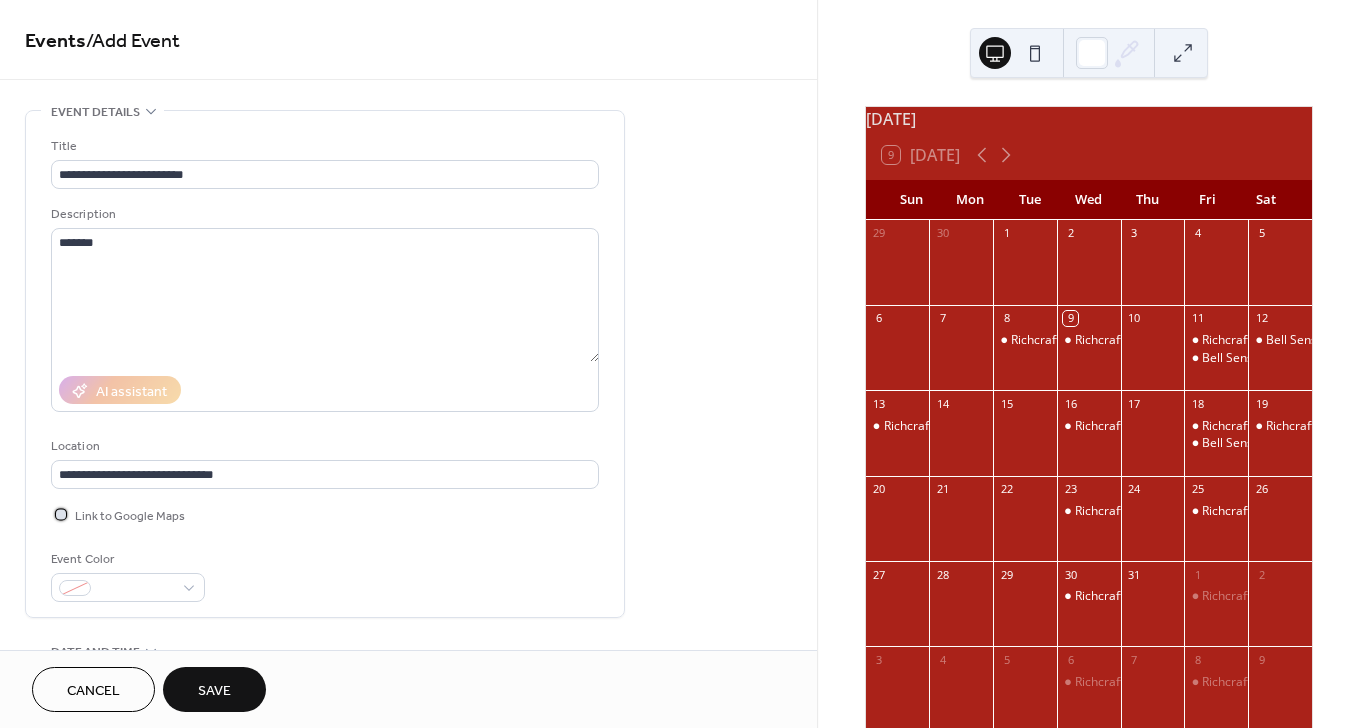click on "Link to Google Maps" at bounding box center (130, 516) 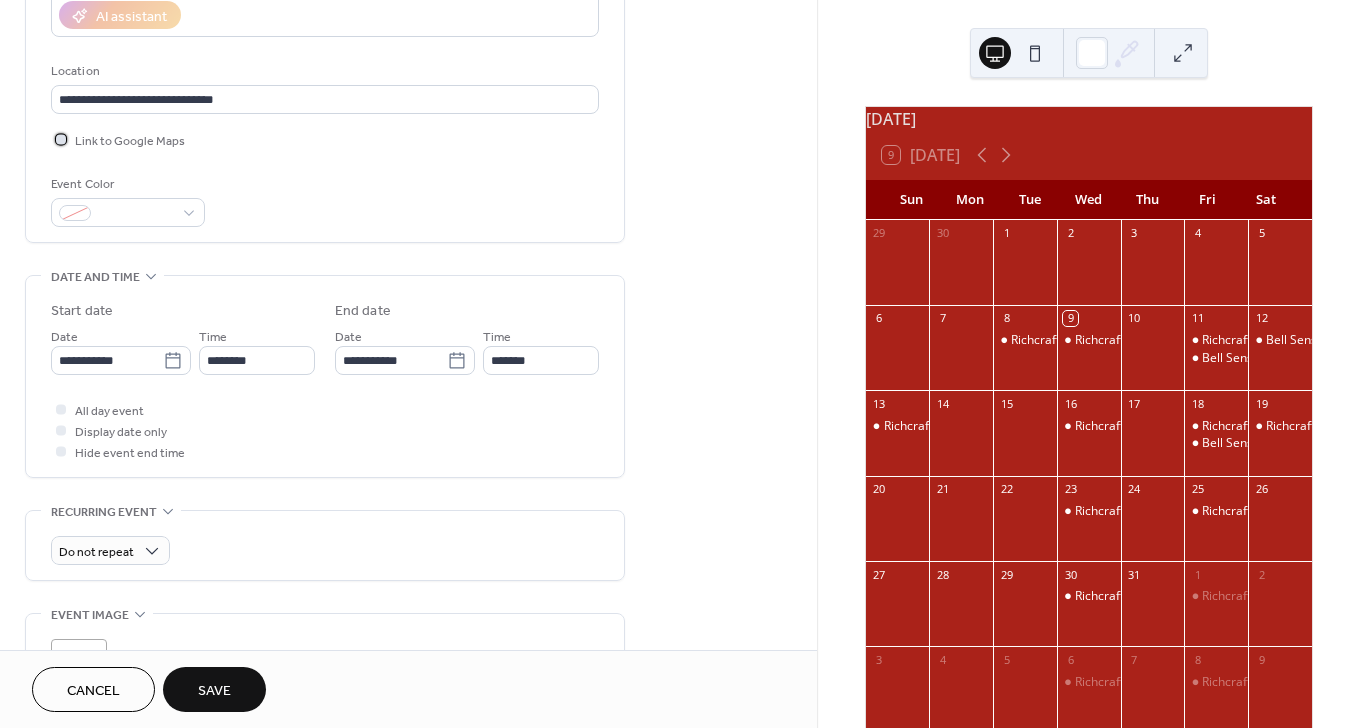 scroll, scrollTop: 425, scrollLeft: 0, axis: vertical 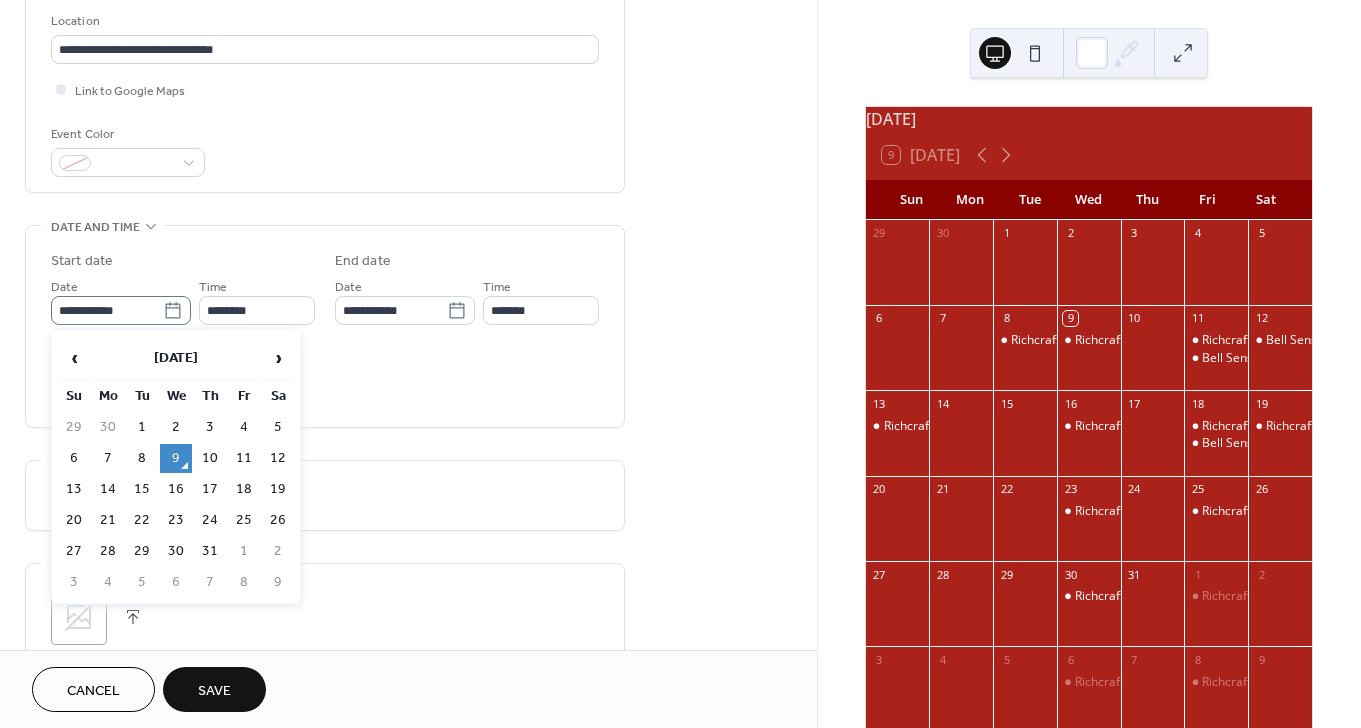 click 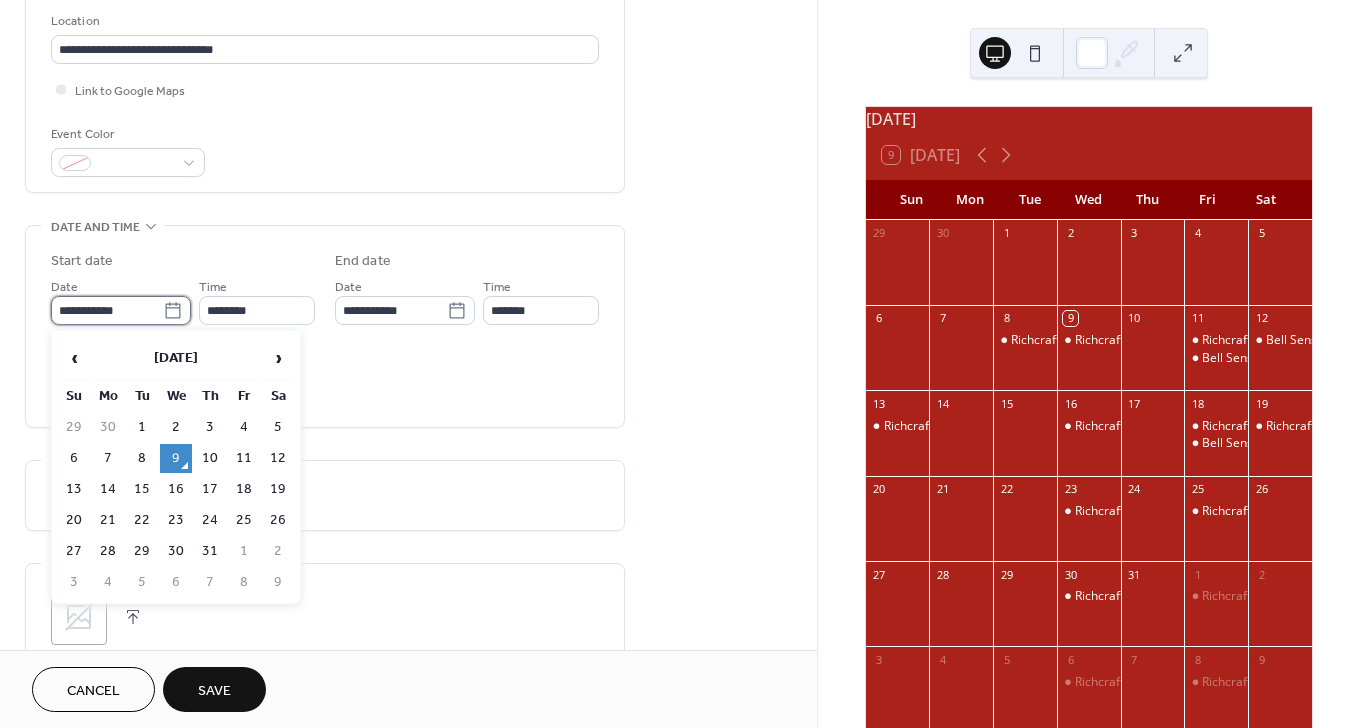 click on "**********" at bounding box center (107, 310) 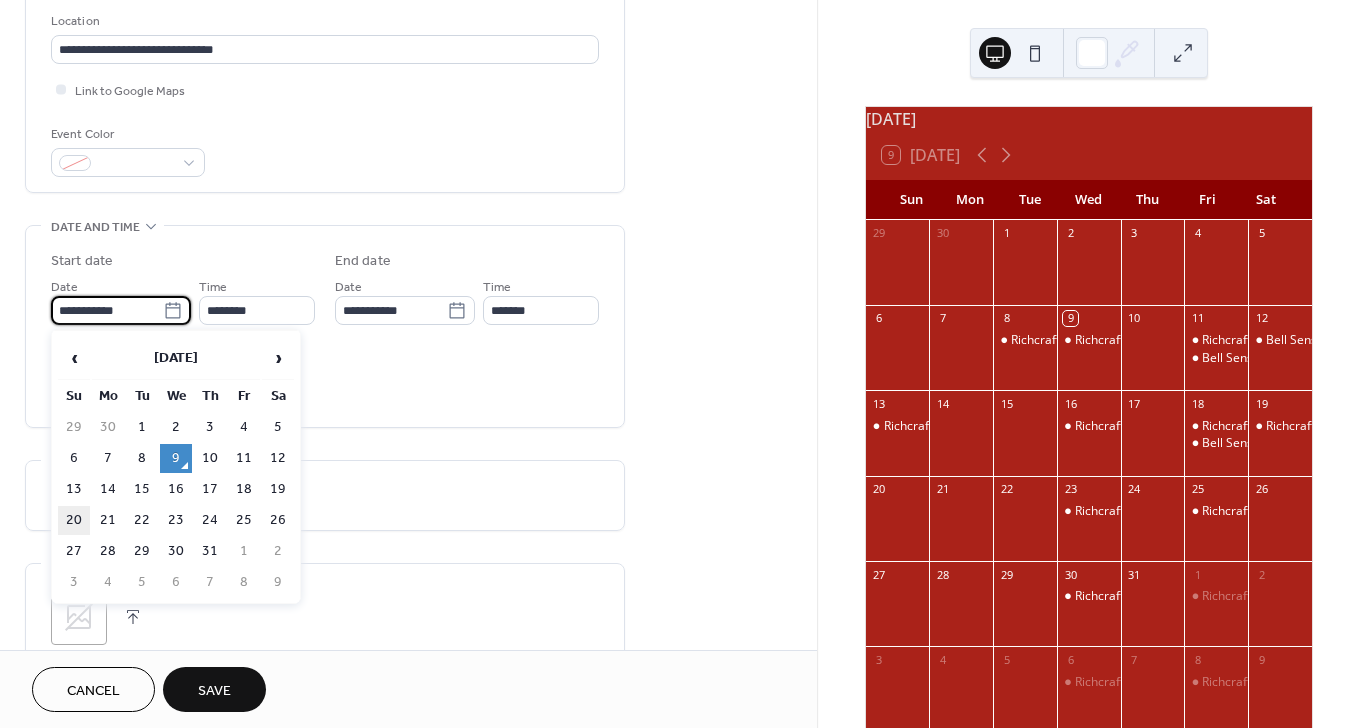 click on "20" at bounding box center (74, 520) 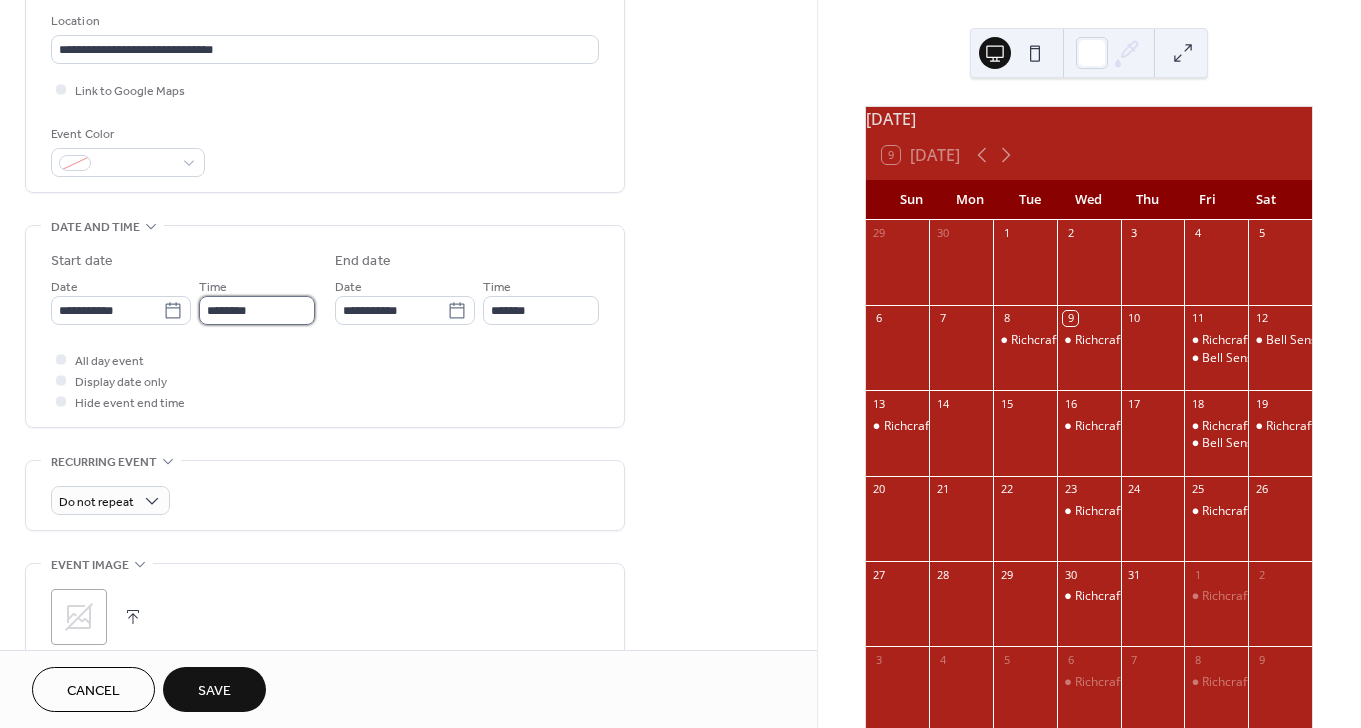 click on "********" at bounding box center (257, 310) 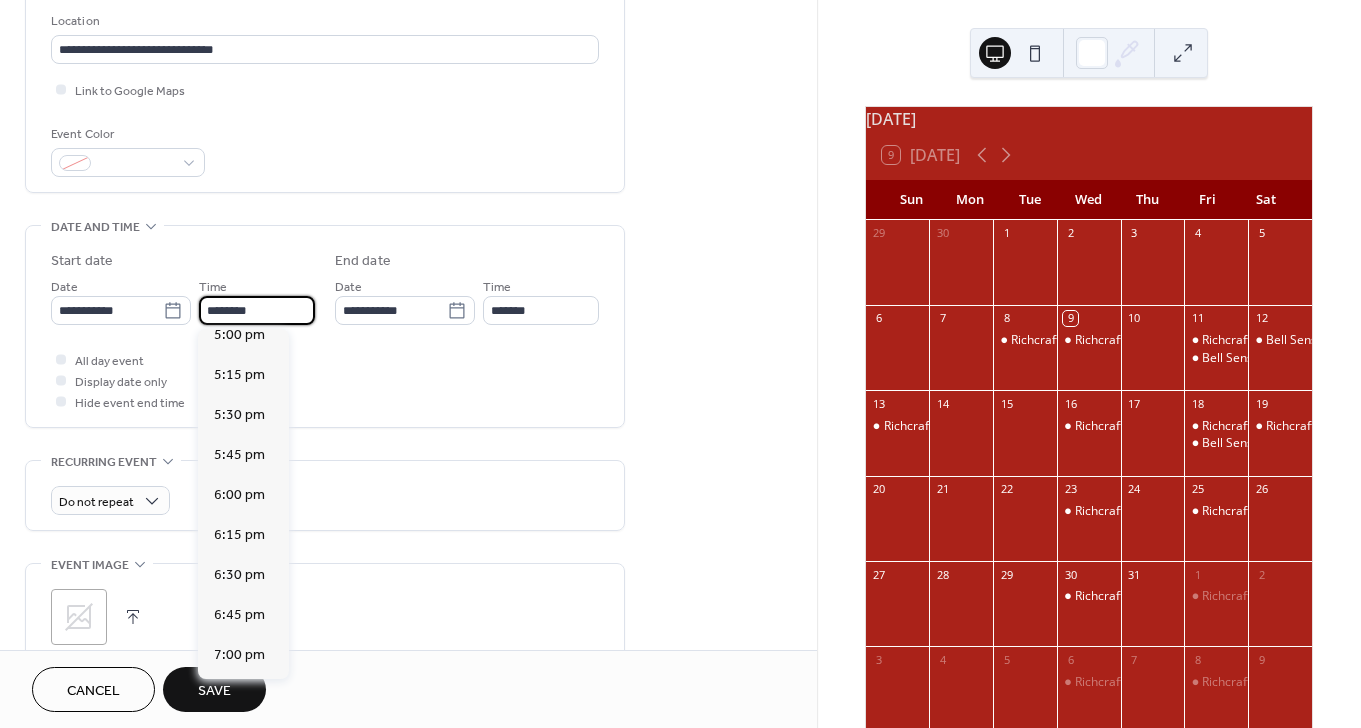scroll, scrollTop: 2748, scrollLeft: 0, axis: vertical 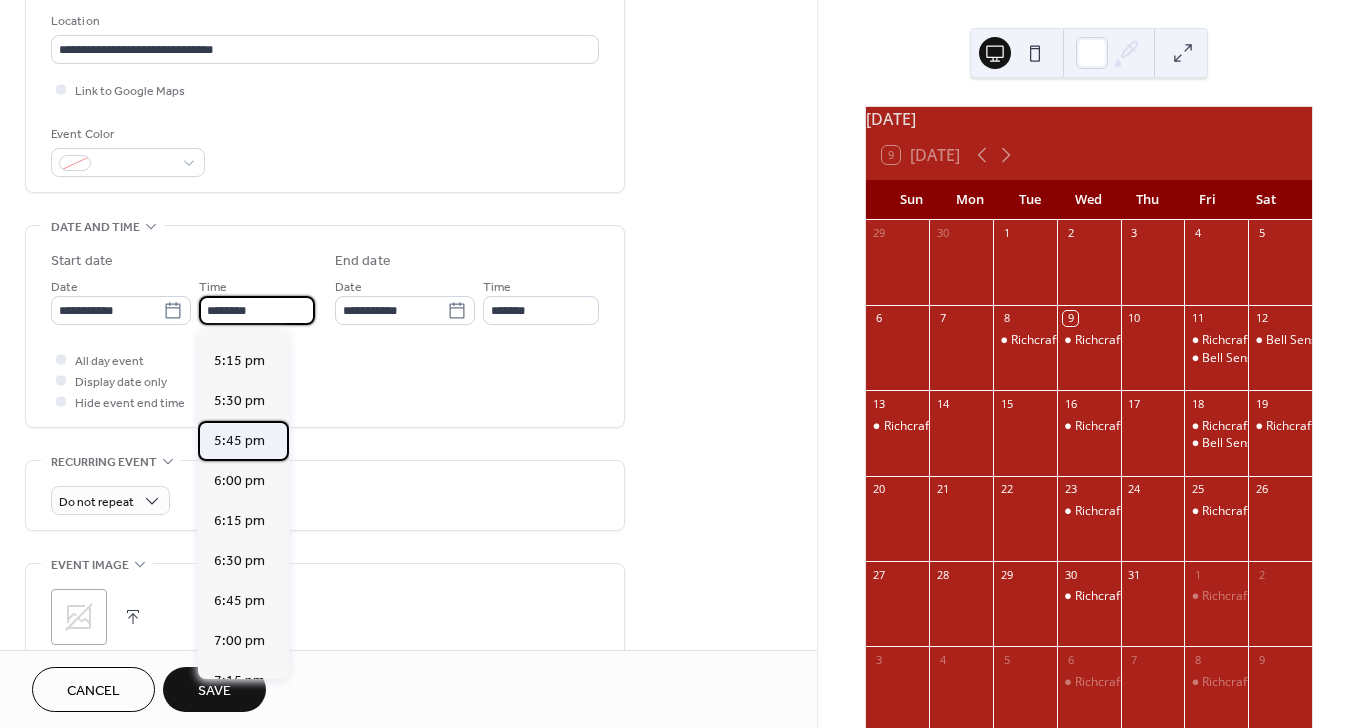 click on "5:45 pm" at bounding box center (239, 441) 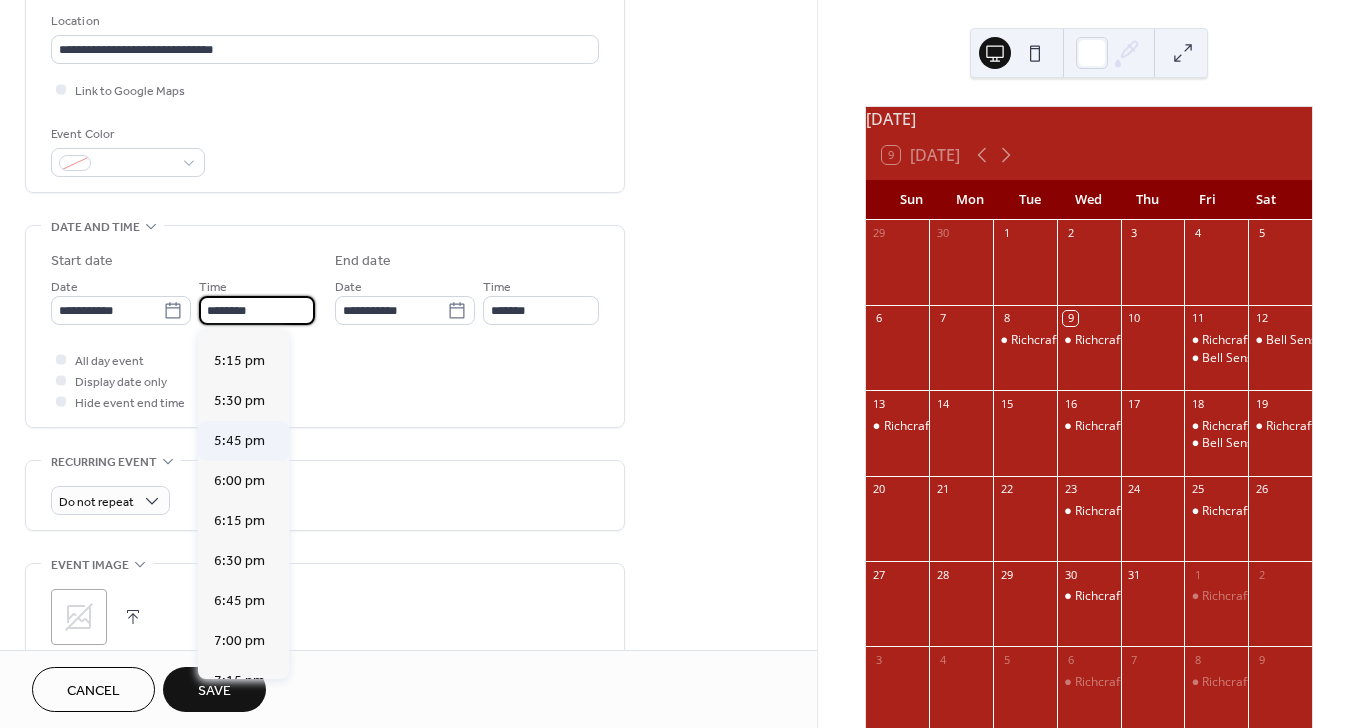 type on "*******" 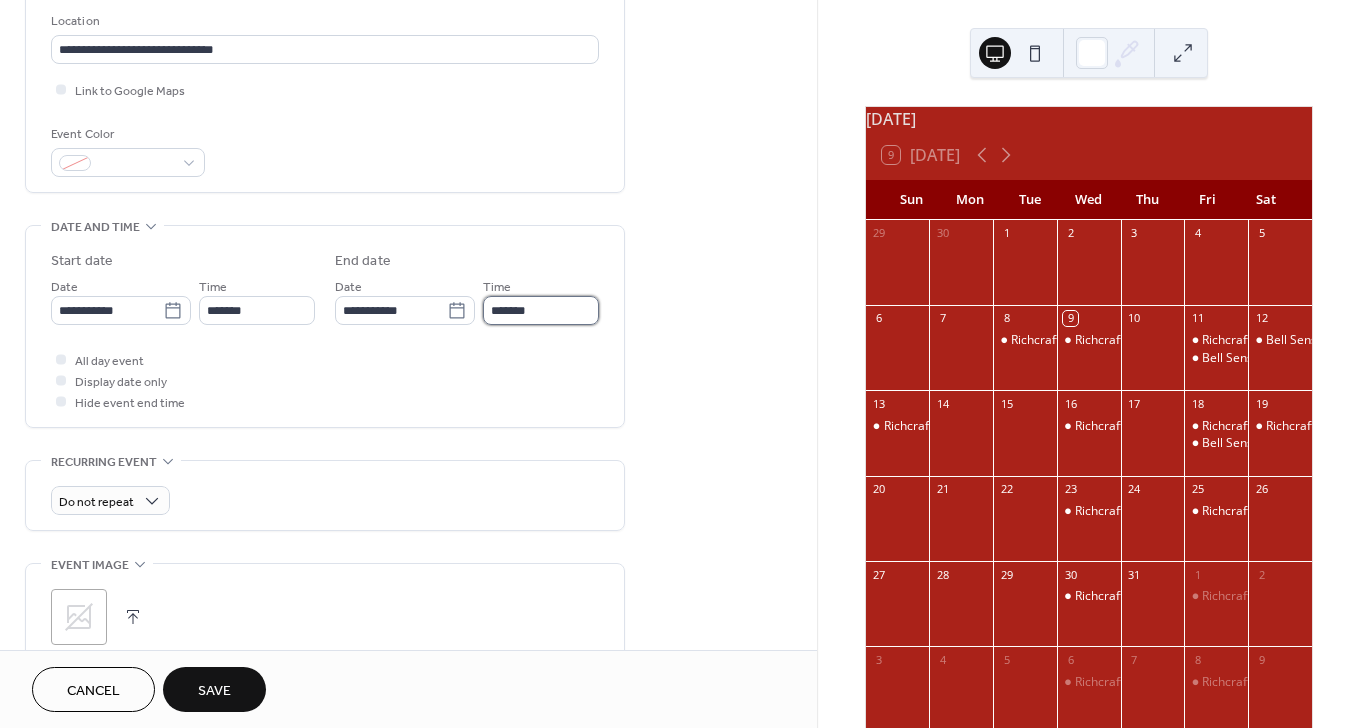 click on "*******" at bounding box center [541, 310] 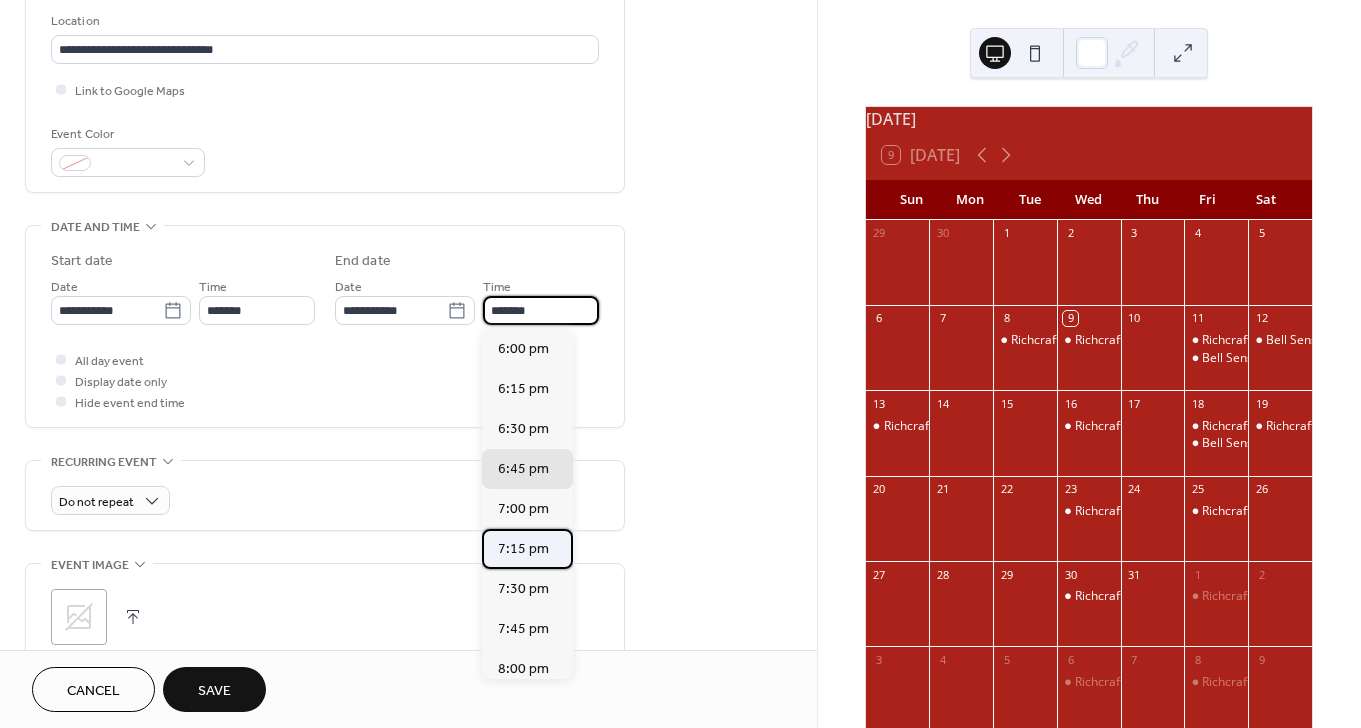 click on "7:15 pm" at bounding box center [523, 549] 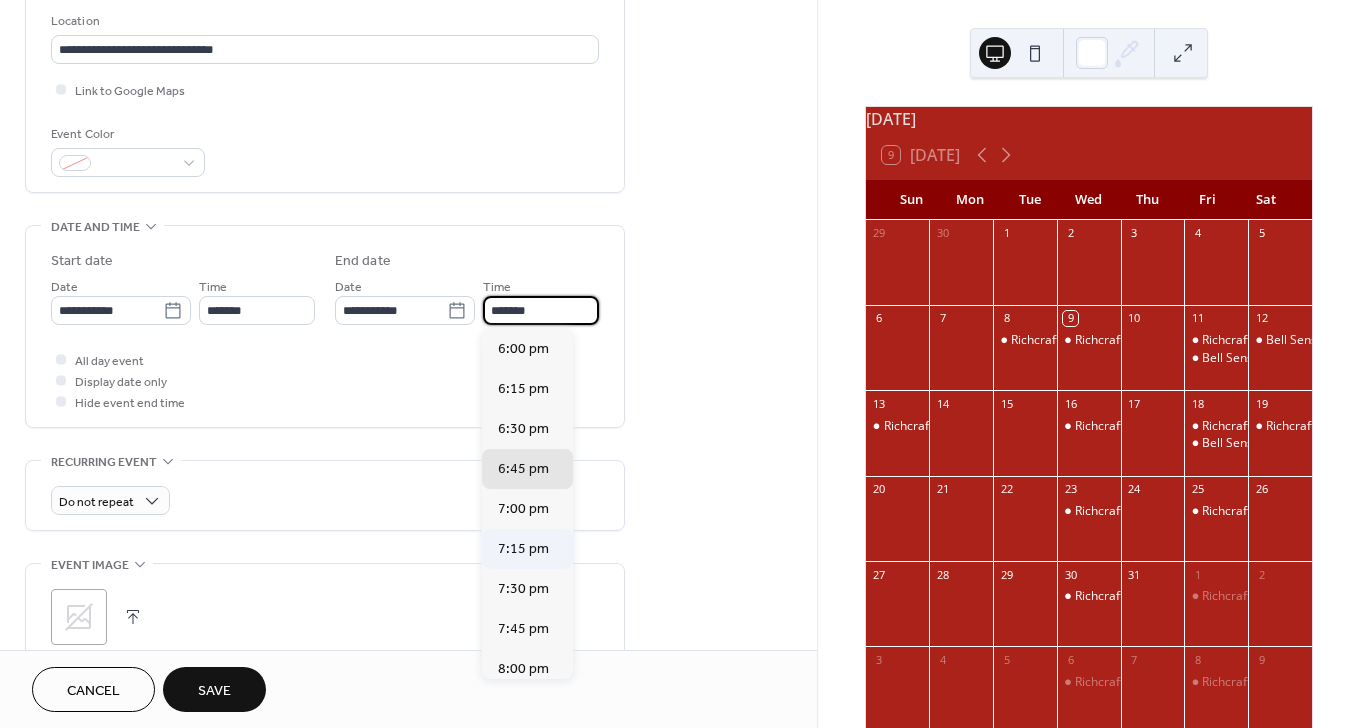 type on "*******" 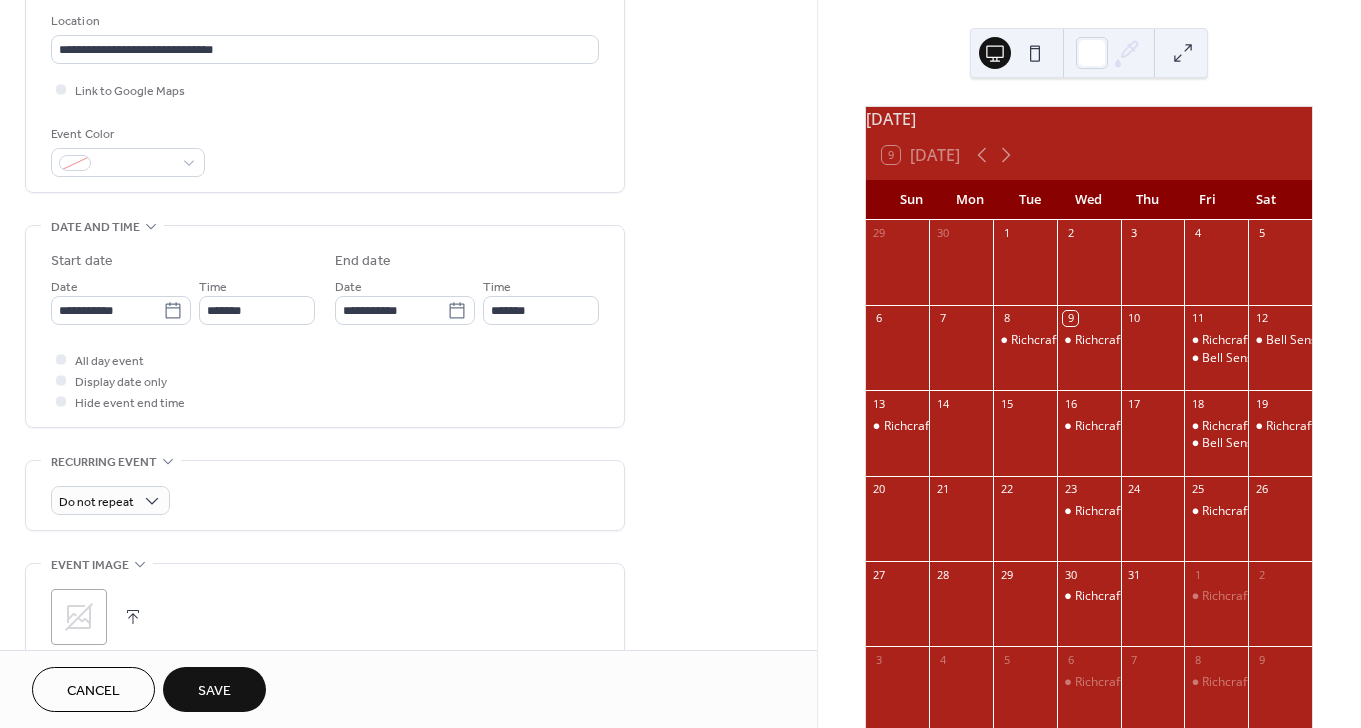 click on "Save" at bounding box center [214, 691] 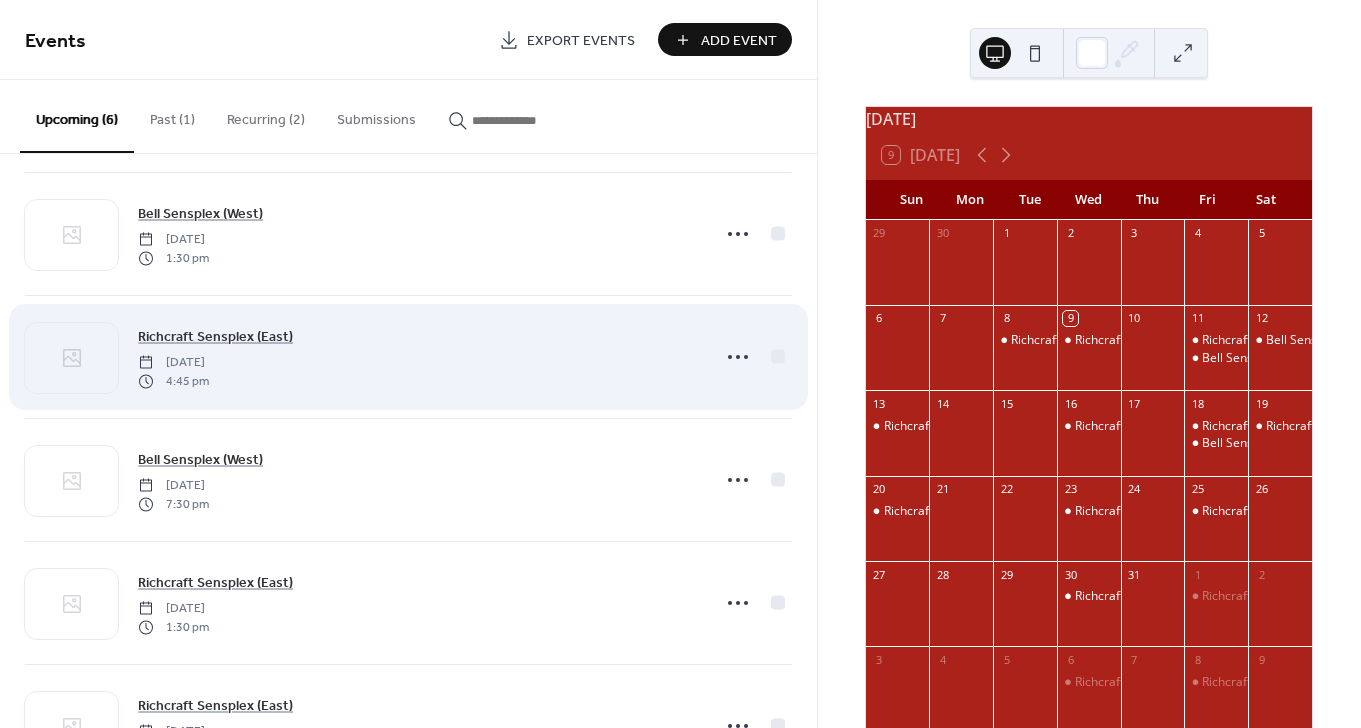 scroll, scrollTop: 0, scrollLeft: 0, axis: both 